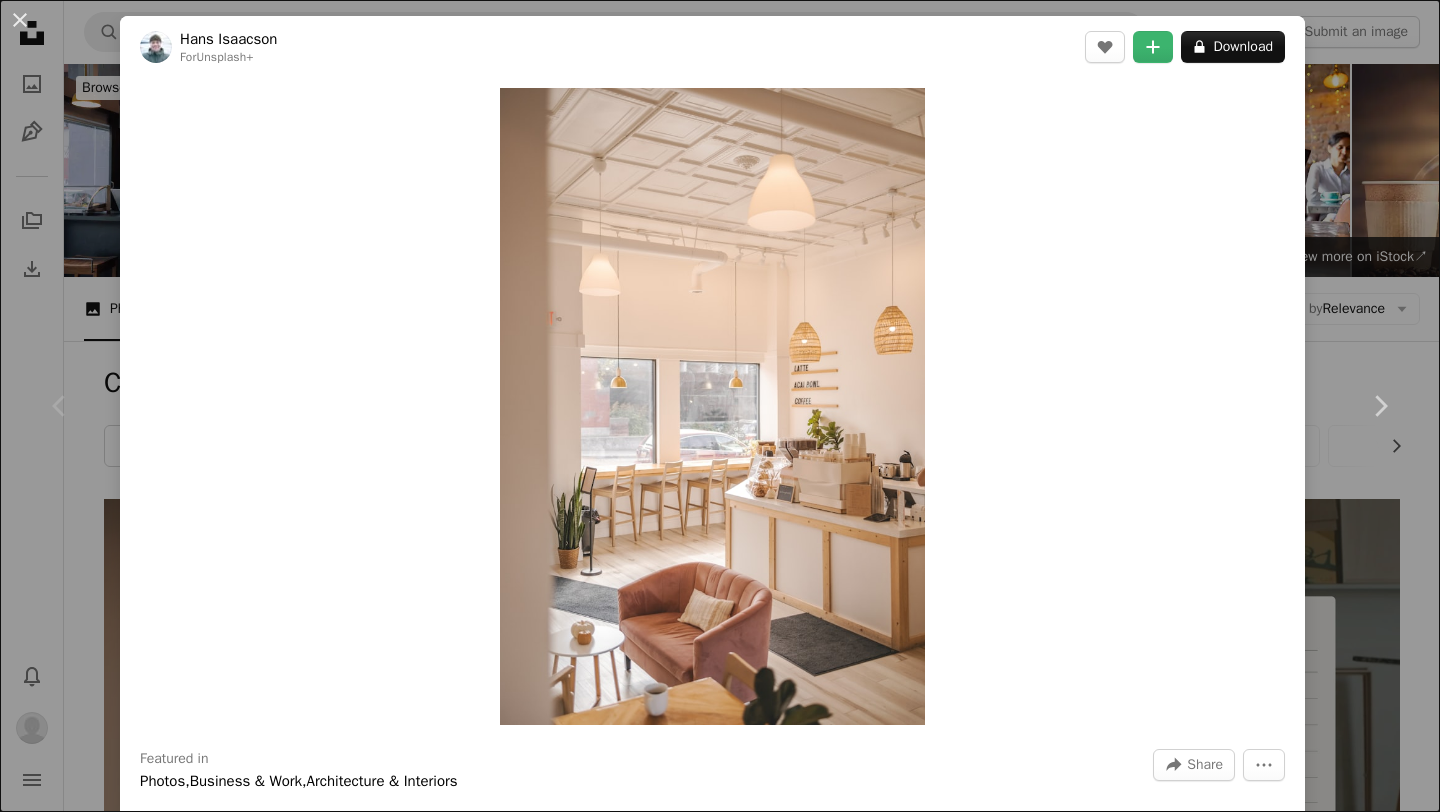 scroll, scrollTop: 376, scrollLeft: 0, axis: vertical 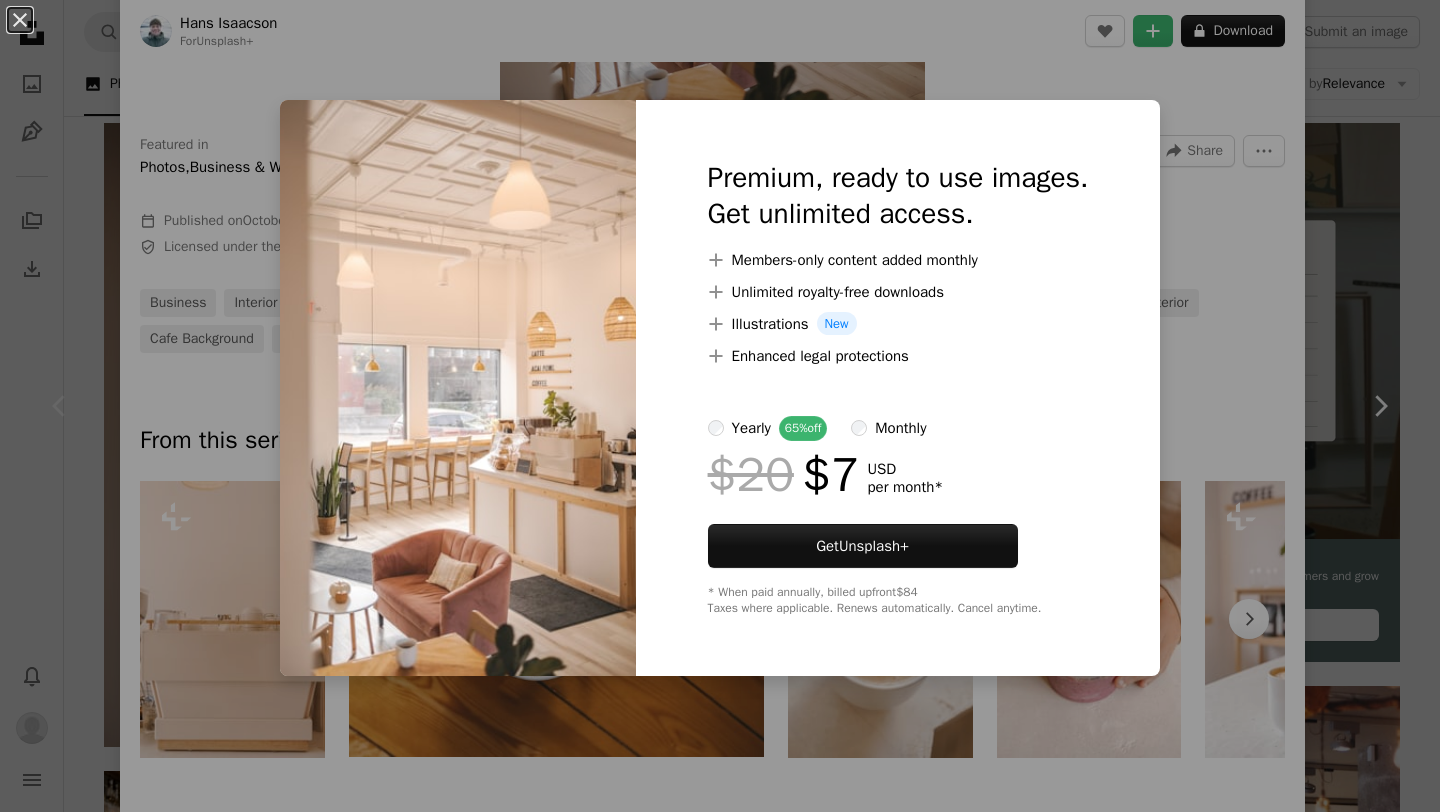 click on "An X shape Premium, ready to use images. Get unlimited access. A plus sign Members-only content added monthly A plus sign Unlimited royalty-free downloads A plus sign Illustrations  New A plus sign Enhanced legal protections yearly 65%  off monthly $20   $7 USD per month * Get  Unsplash+ * When paid annually, billed upfront  $84 Taxes where applicable. Renews automatically. Cancel anytime." at bounding box center (720, 406) 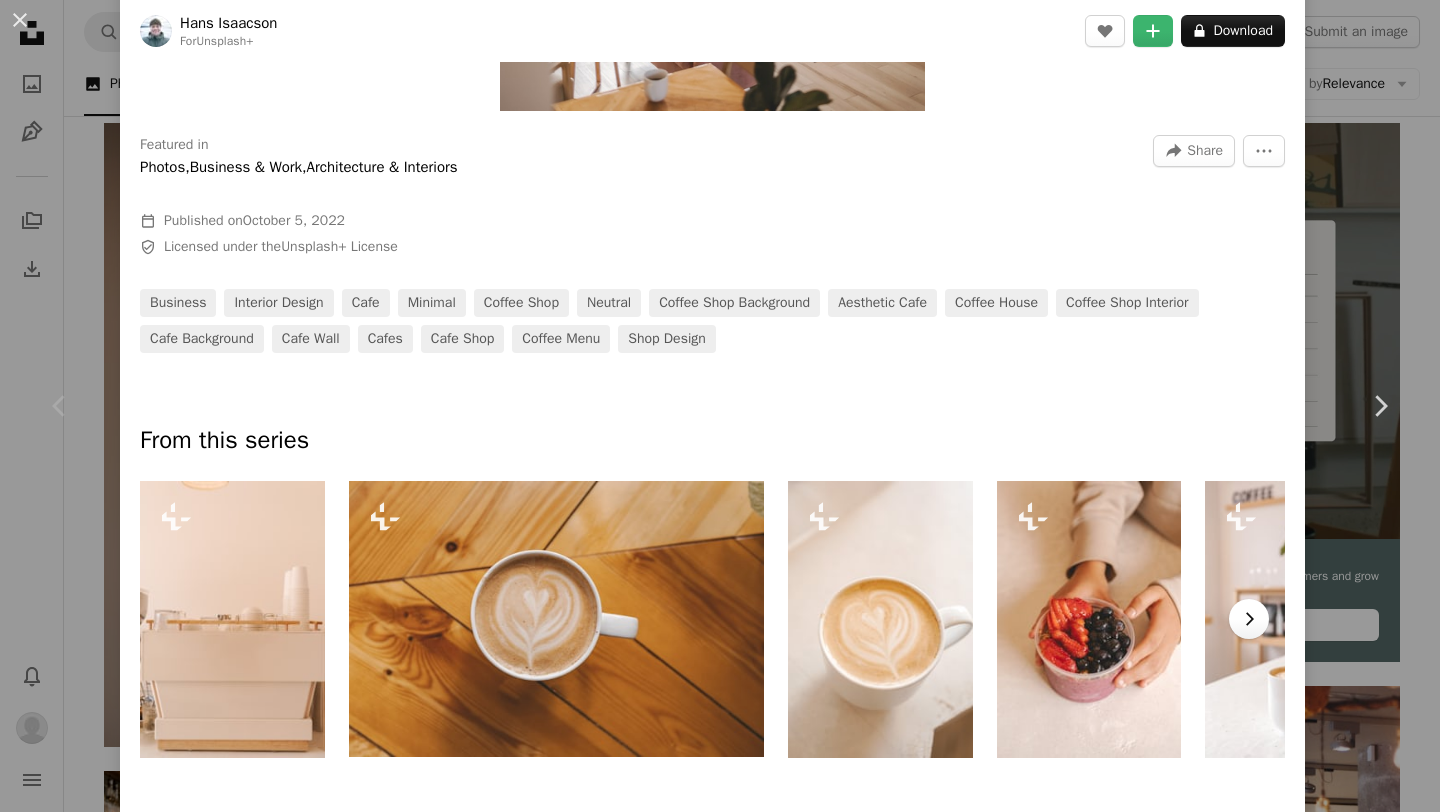 click on "Chevron right" 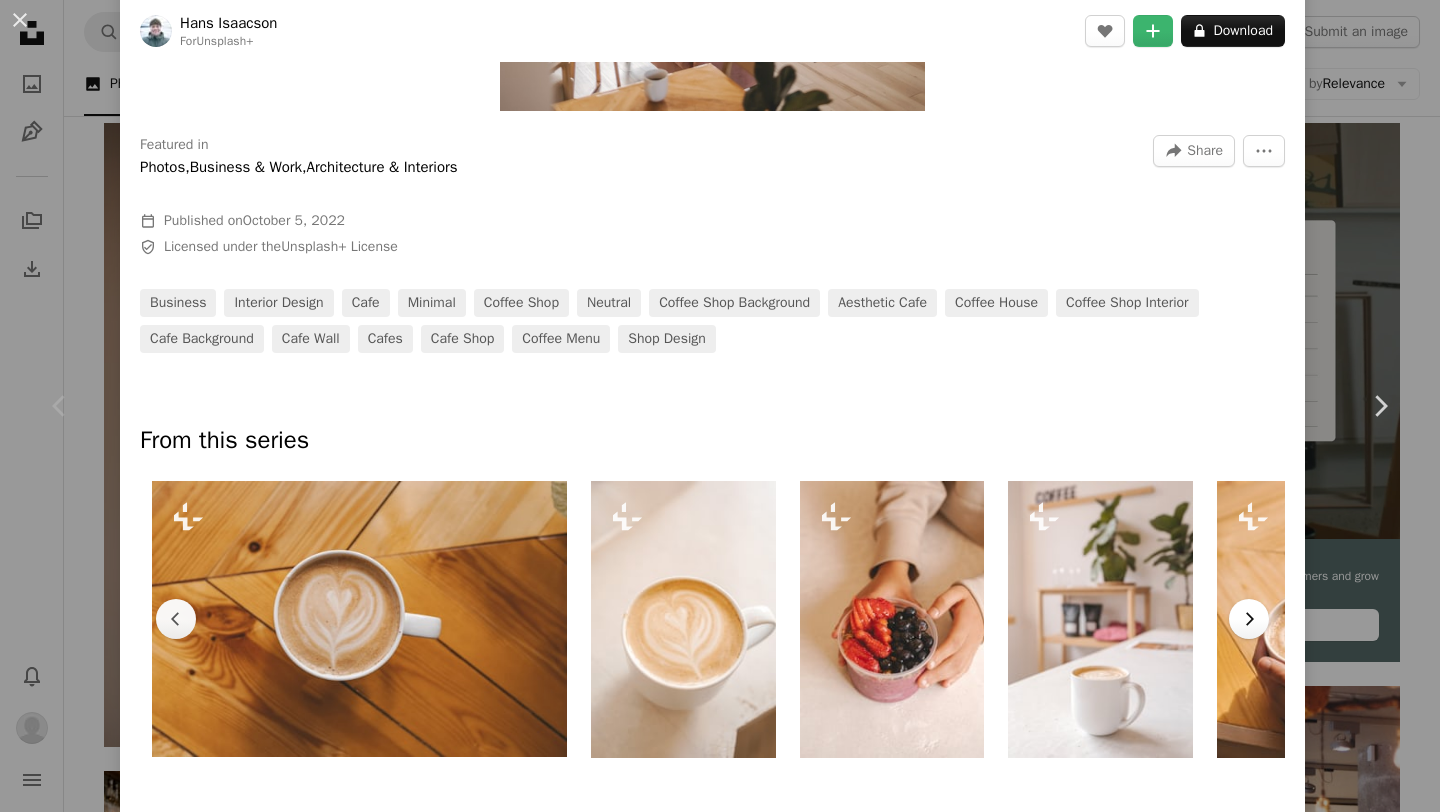 scroll, scrollTop: 0, scrollLeft: 209, axis: horizontal 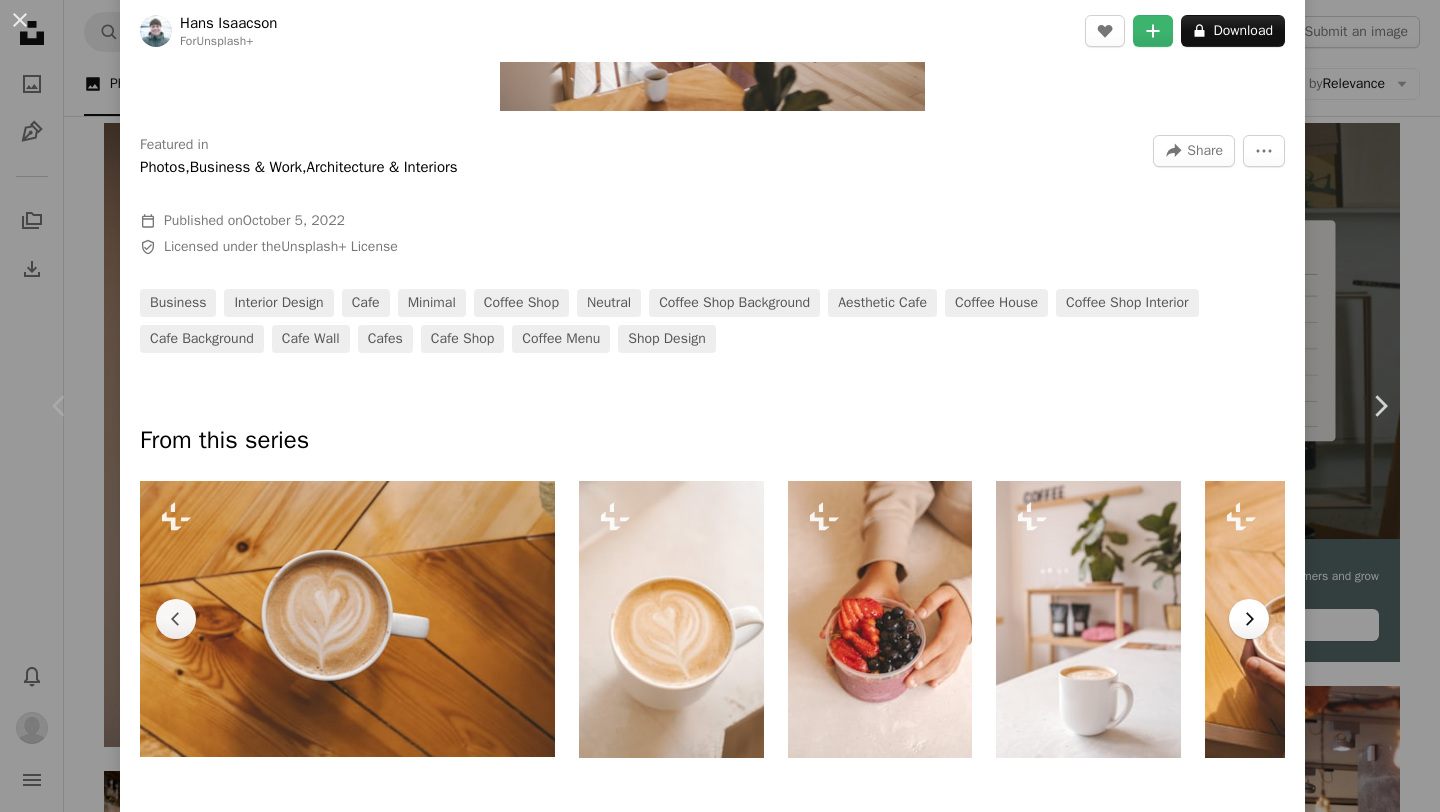 click on "Chevron right" at bounding box center (1249, 619) 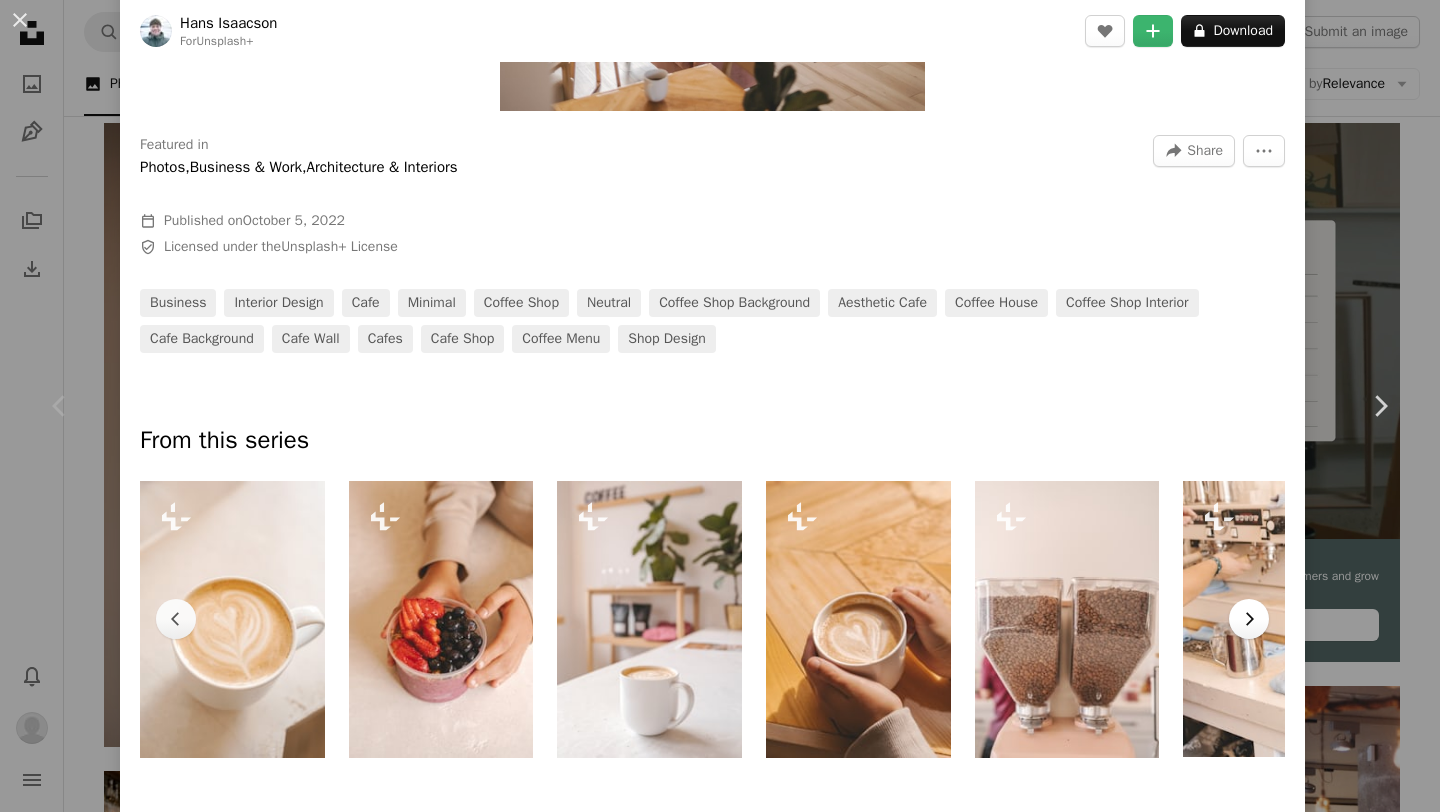 click on "Chevron right" at bounding box center (1249, 619) 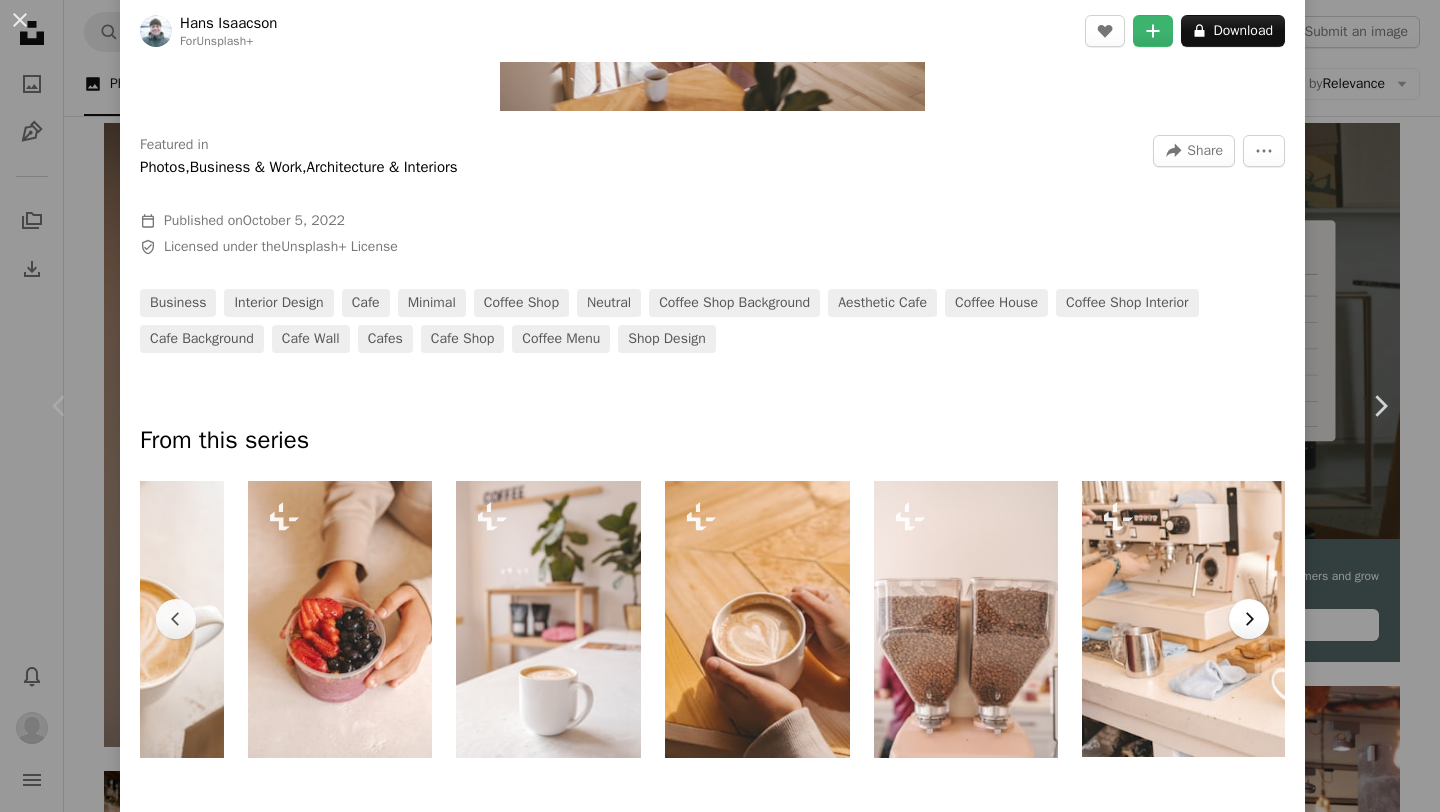scroll, scrollTop: 0, scrollLeft: 857, axis: horizontal 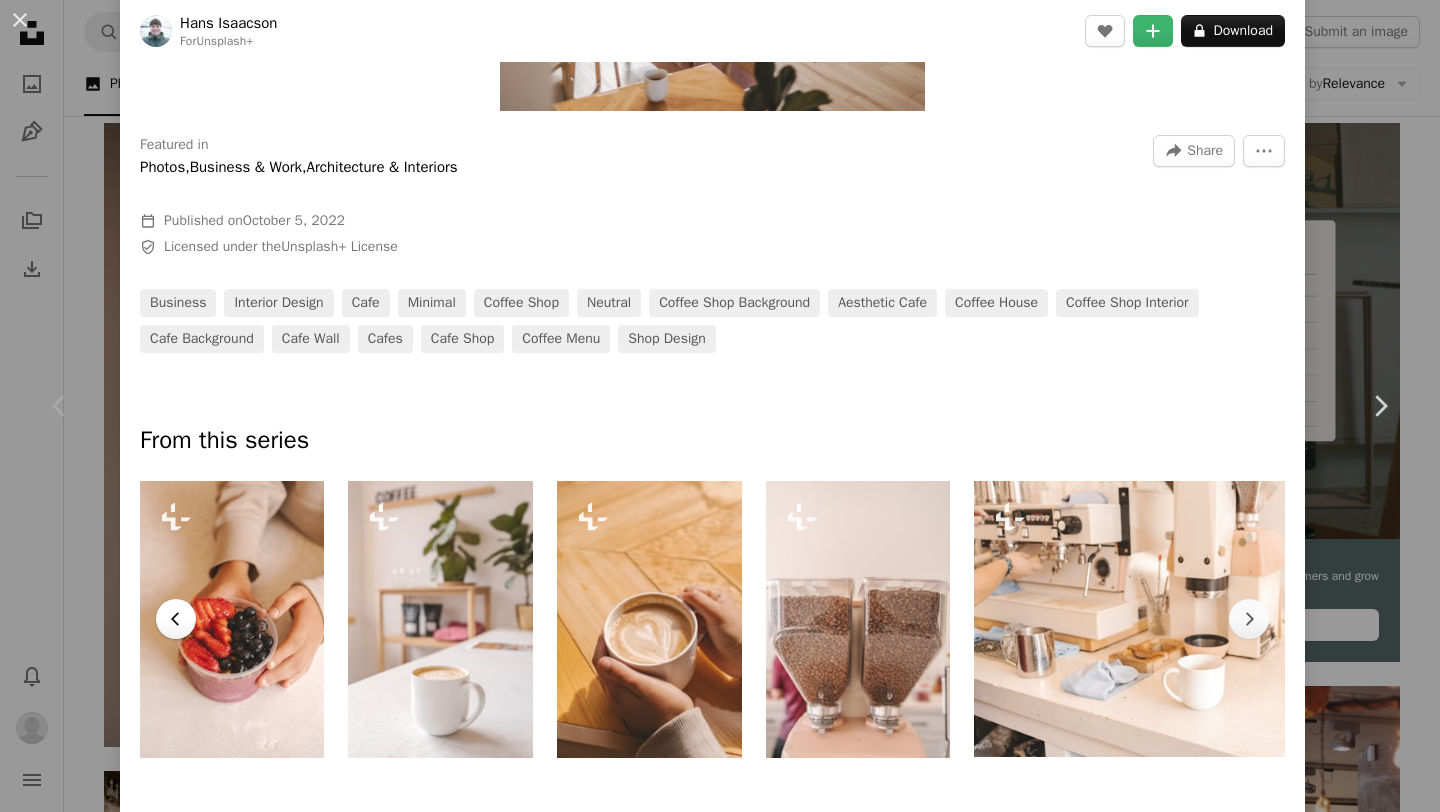 click on "Chevron left" 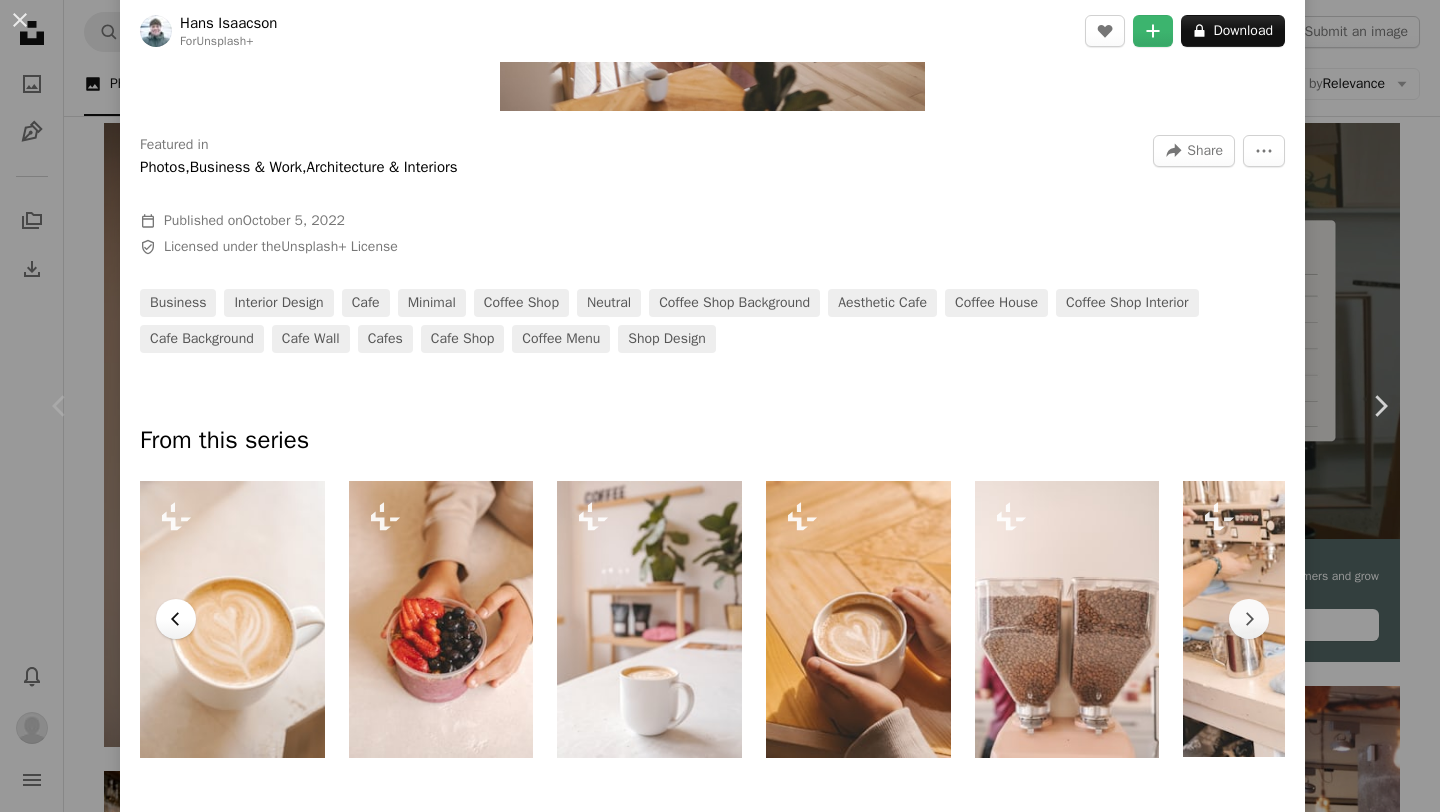 click on "Chevron left" 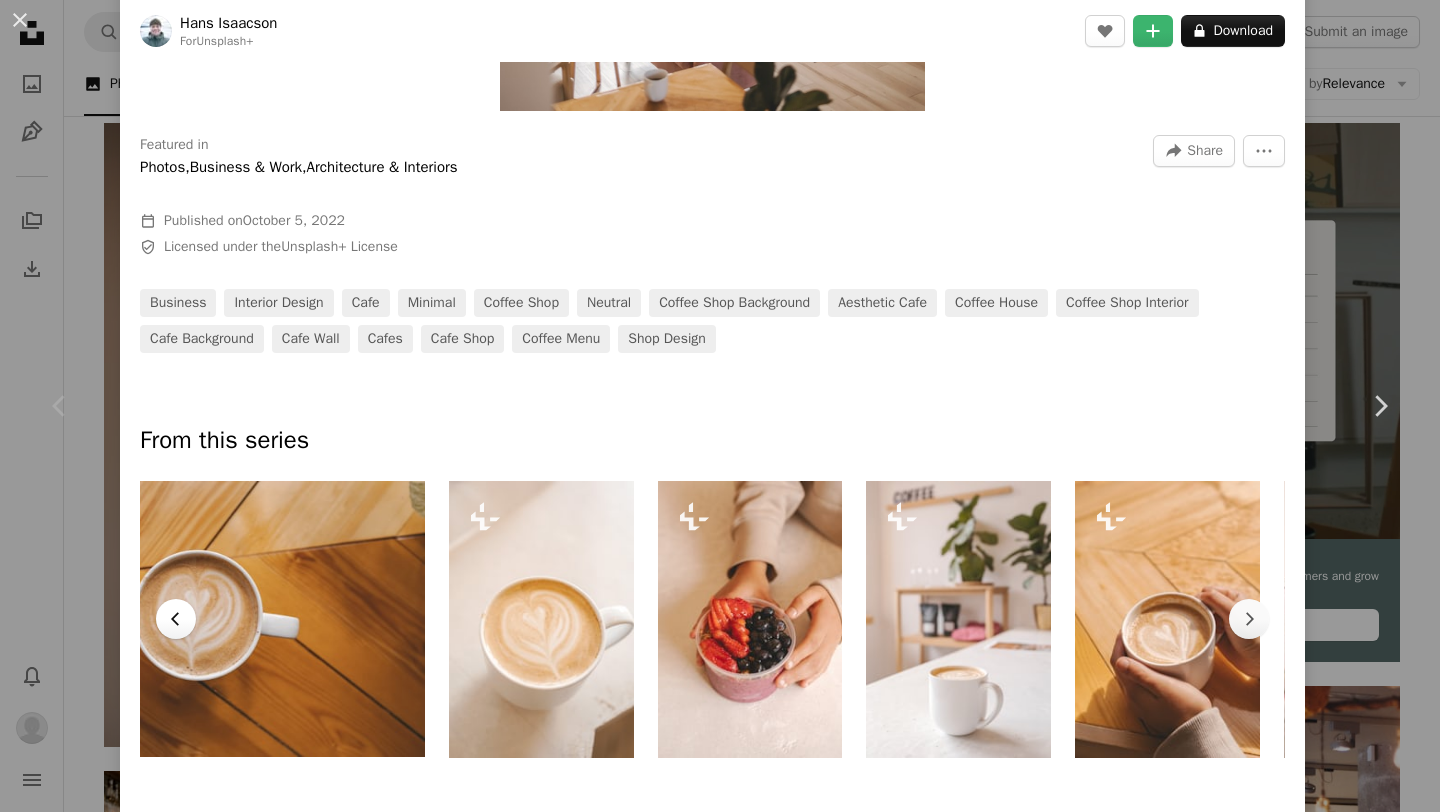scroll, scrollTop: 0, scrollLeft: 209, axis: horizontal 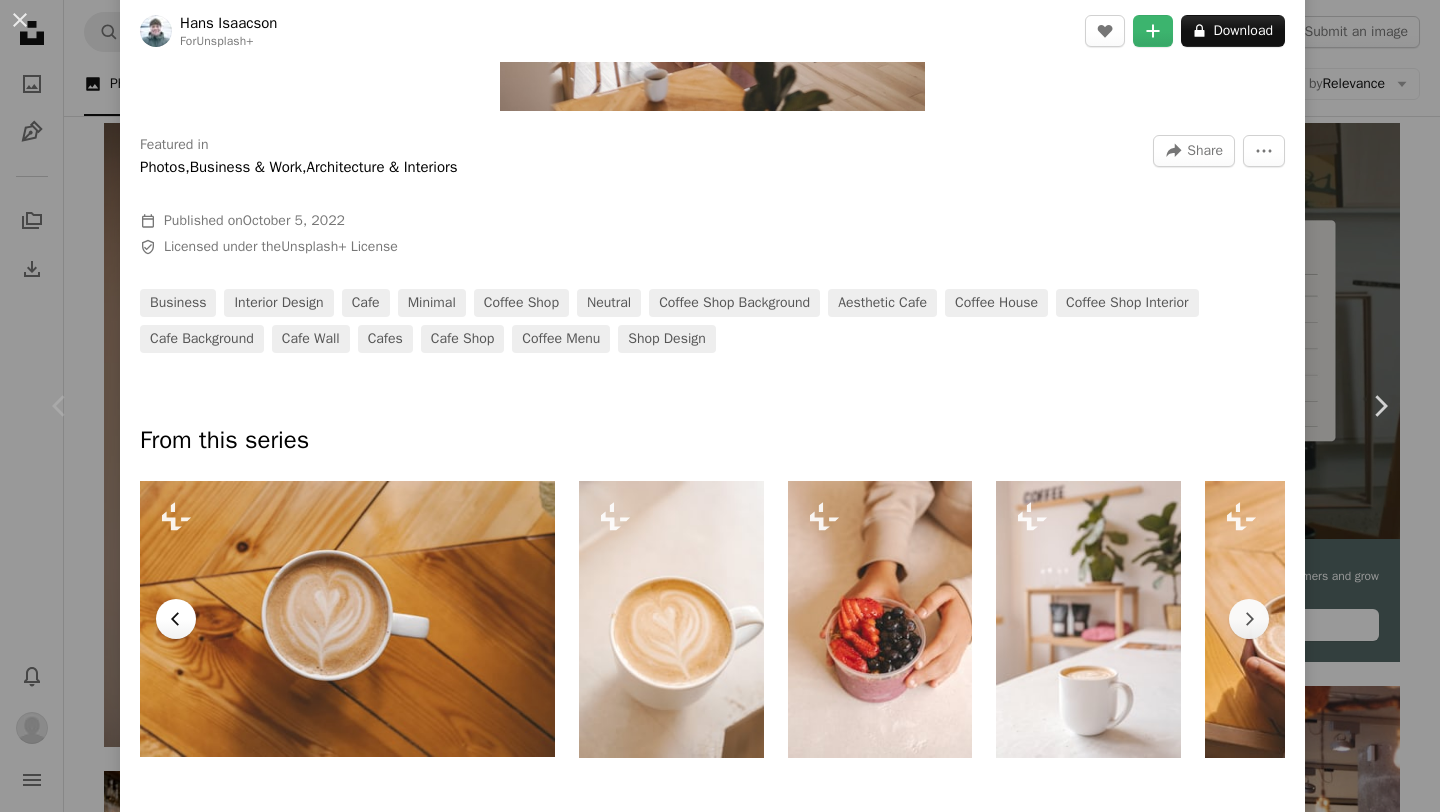 click on "Chevron left" 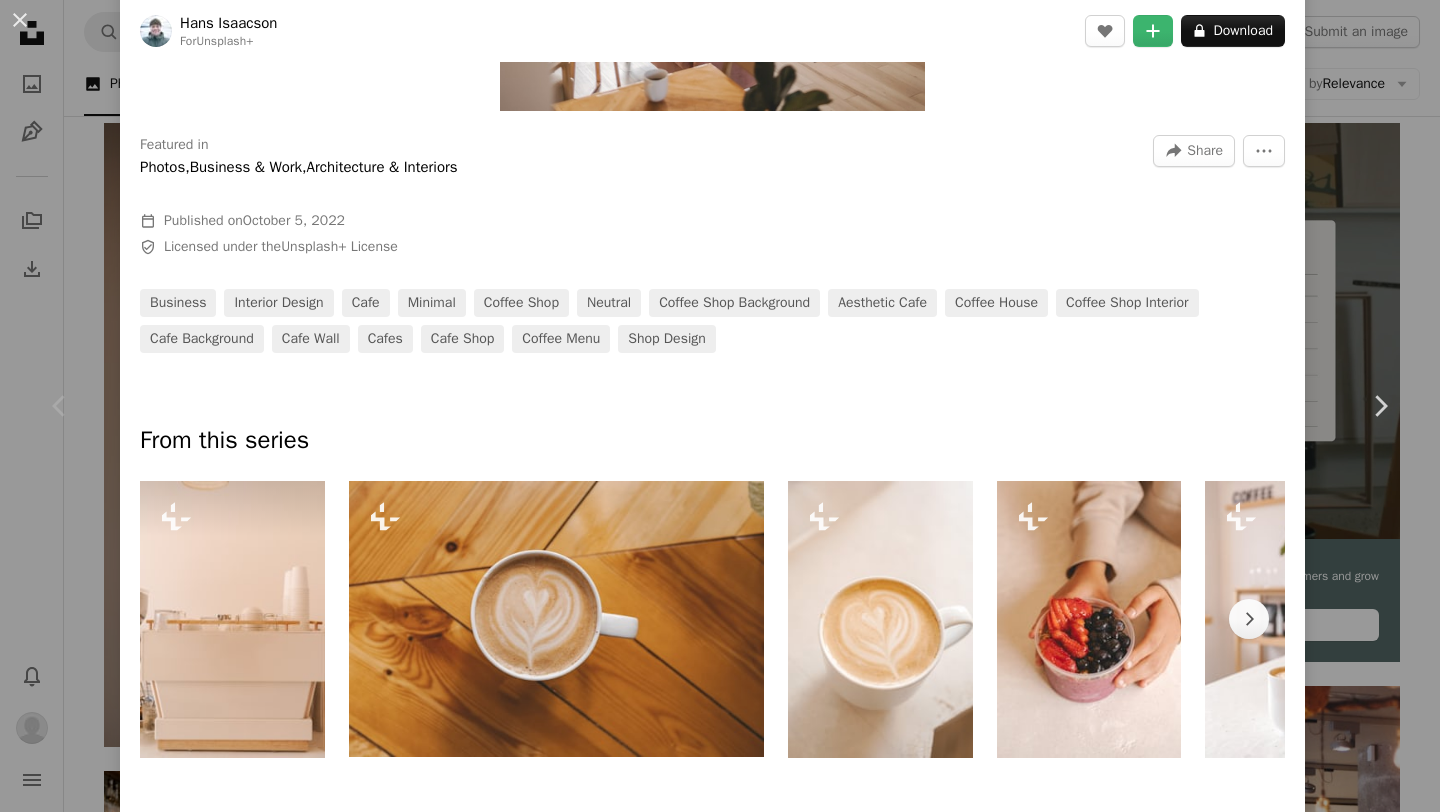 click at bounding box center [232, 619] 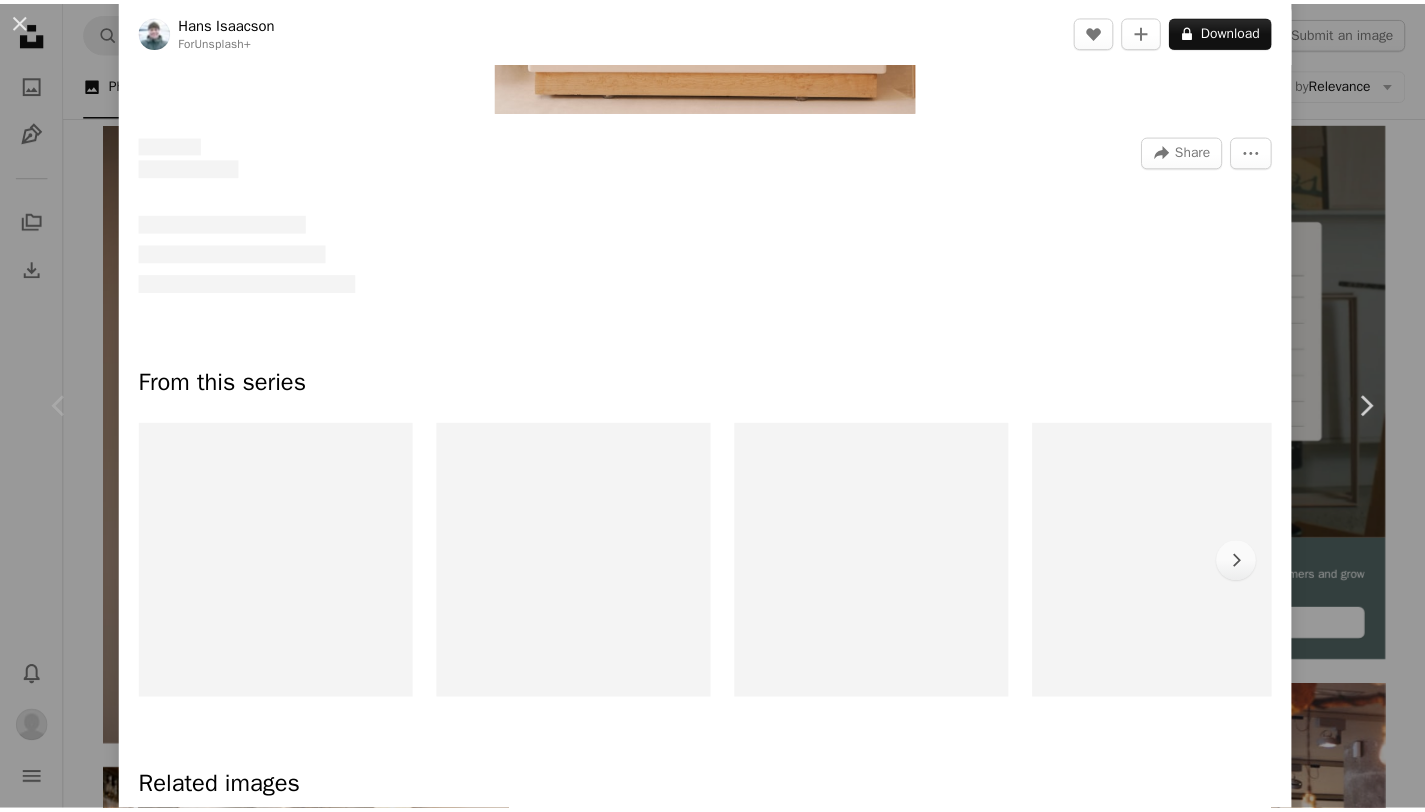 scroll, scrollTop: 0, scrollLeft: 0, axis: both 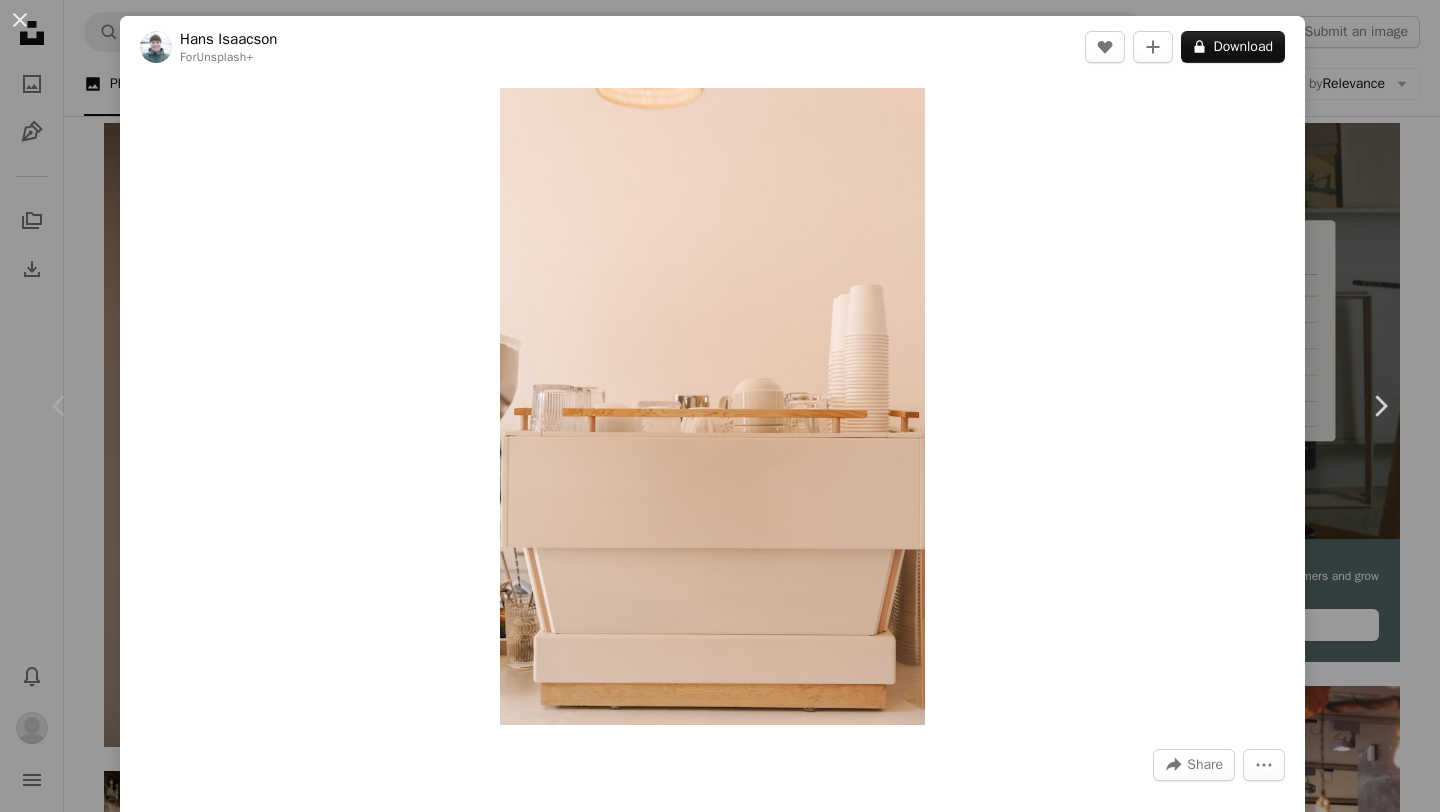 click on "An X shape Chevron left Chevron right Hans Isaacson For Unsplash+ A heart A plus sign A lock Download Zoom in A forward-right arrow Share More Actions Calendar outlined Published on [MONTH] [DAY], [YEAR] Safety Licensed under the Unsplash+ License coffee minimalist coffee shop small business coffee machine espresso machine From this series Chevron right Plus sign for Unsplash+ Plus sign for Unsplash+ Plus sign for Unsplash+ Plus sign for Unsplash+ Plus sign for Unsplash+ Plus sign for Unsplash+ Plus sign for Unsplash+ Plus sign for Unsplash+ Plus sign for Unsplash+ Plus sign for Unsplash+ Related images Plus sign for Unsplash+ A heart A plus sign Annie Spratt For Unsplash+ A lock Download Plus sign for Unsplash+ A heart A plus sign Hans Isaacson For Unsplash+ A lock Download Plus sign for Unsplash+ A heart A plus sign Kamran Abdullayev For Unsplash+ A lock Download Plus sign for Unsplash+ A heart A plus sign Ruan Richard Rodrigues For Unsplash+ A lock Download Plus sign for Unsplash+ A heart A plus sign For" at bounding box center [720, 406] 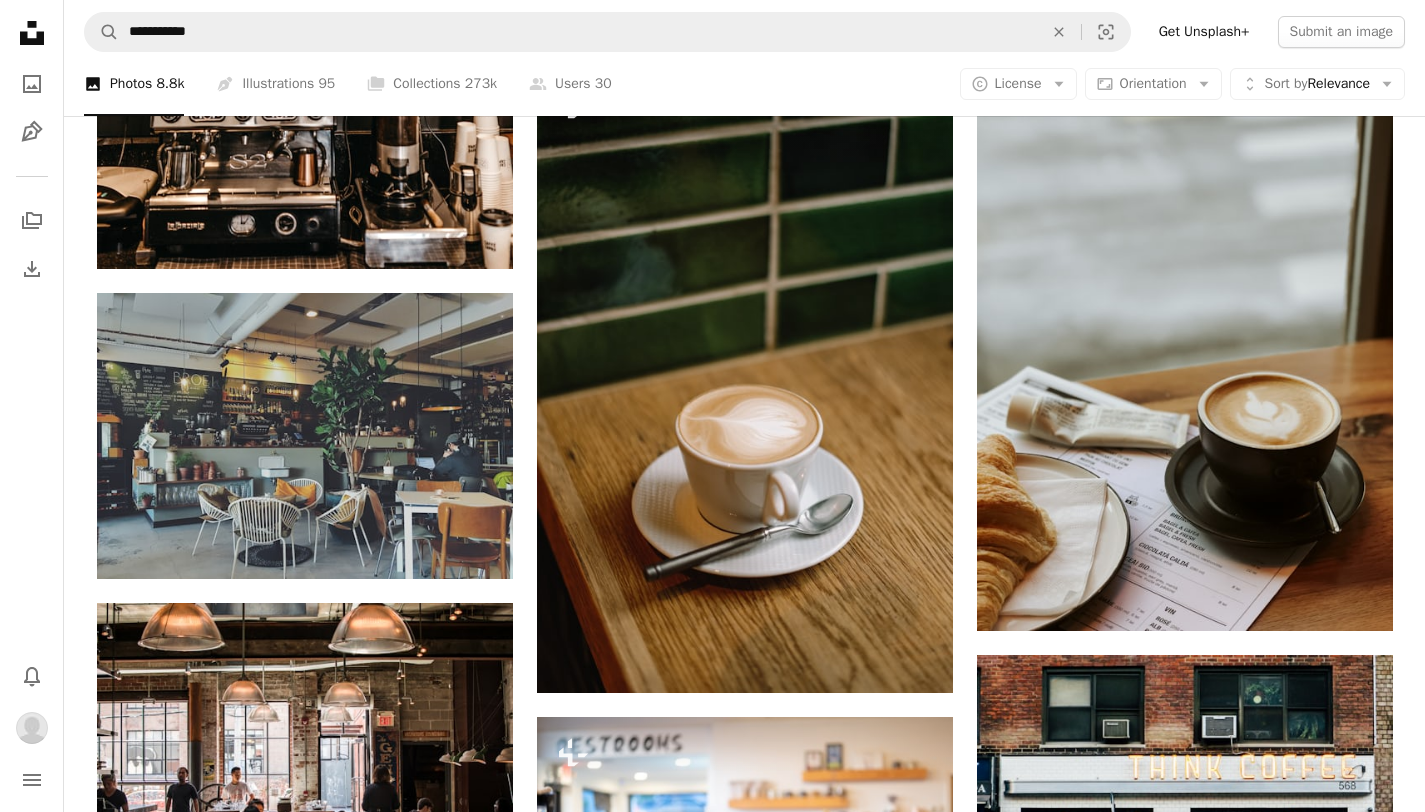 scroll, scrollTop: 6485, scrollLeft: 0, axis: vertical 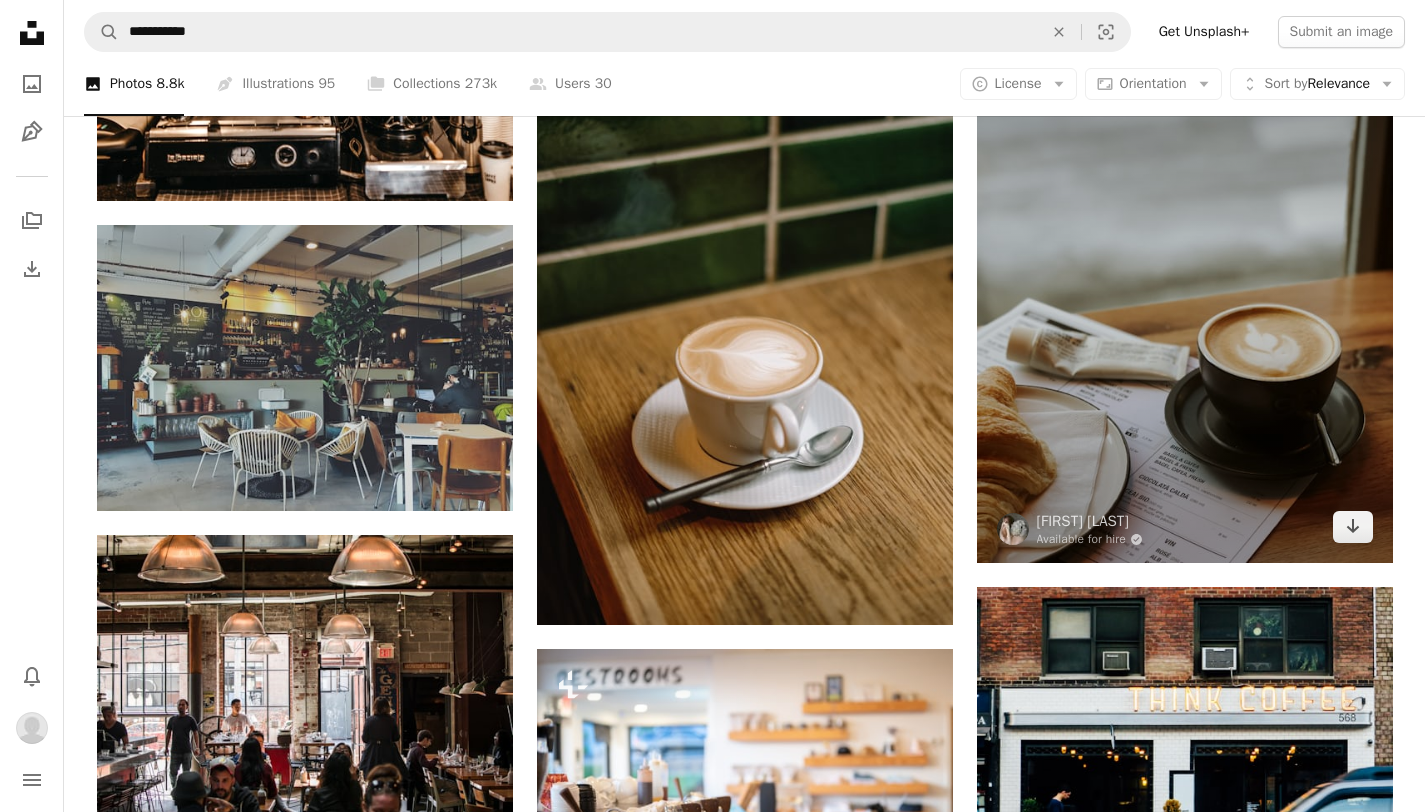 click at bounding box center (1185, 285) 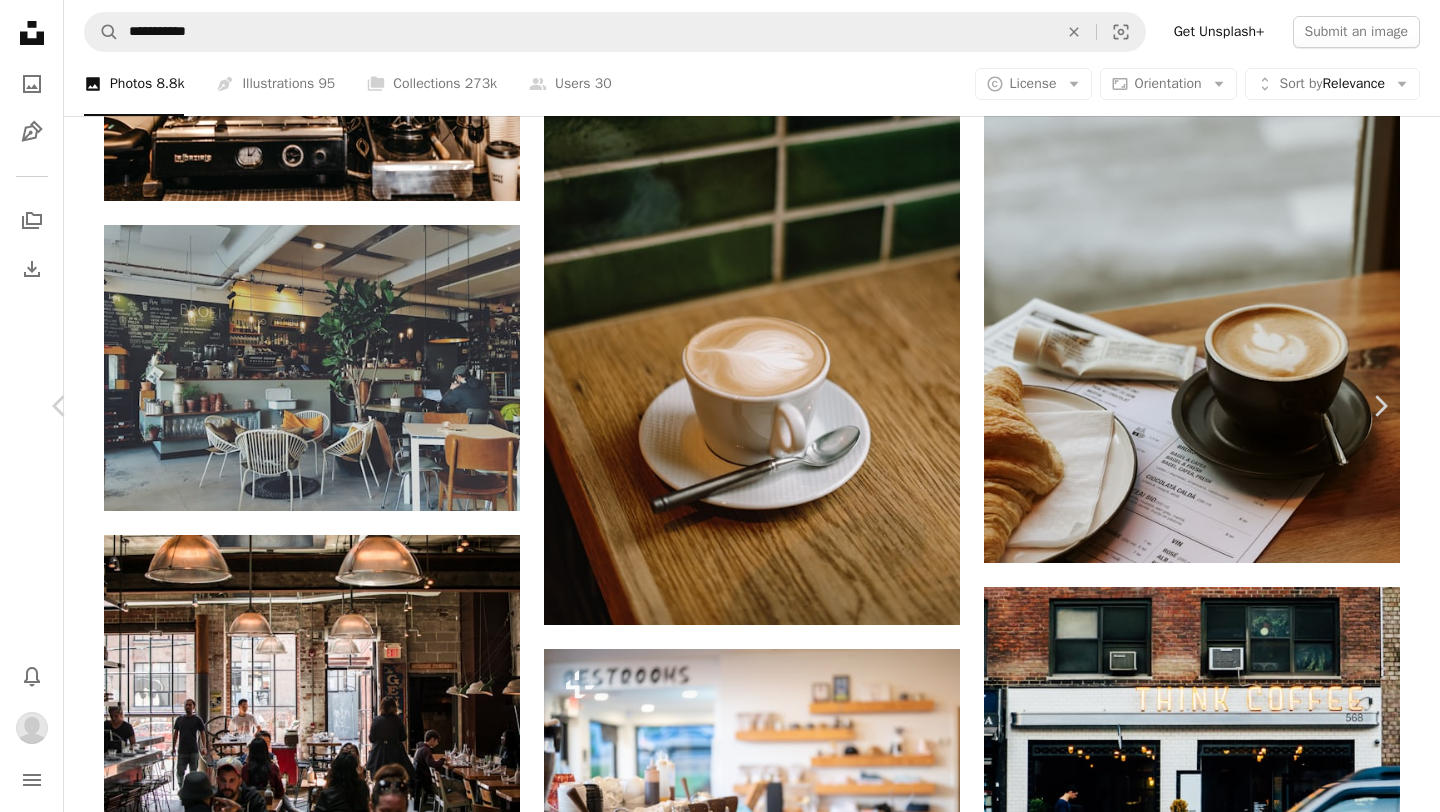 click on "A heart" at bounding box center (1091, 4574) 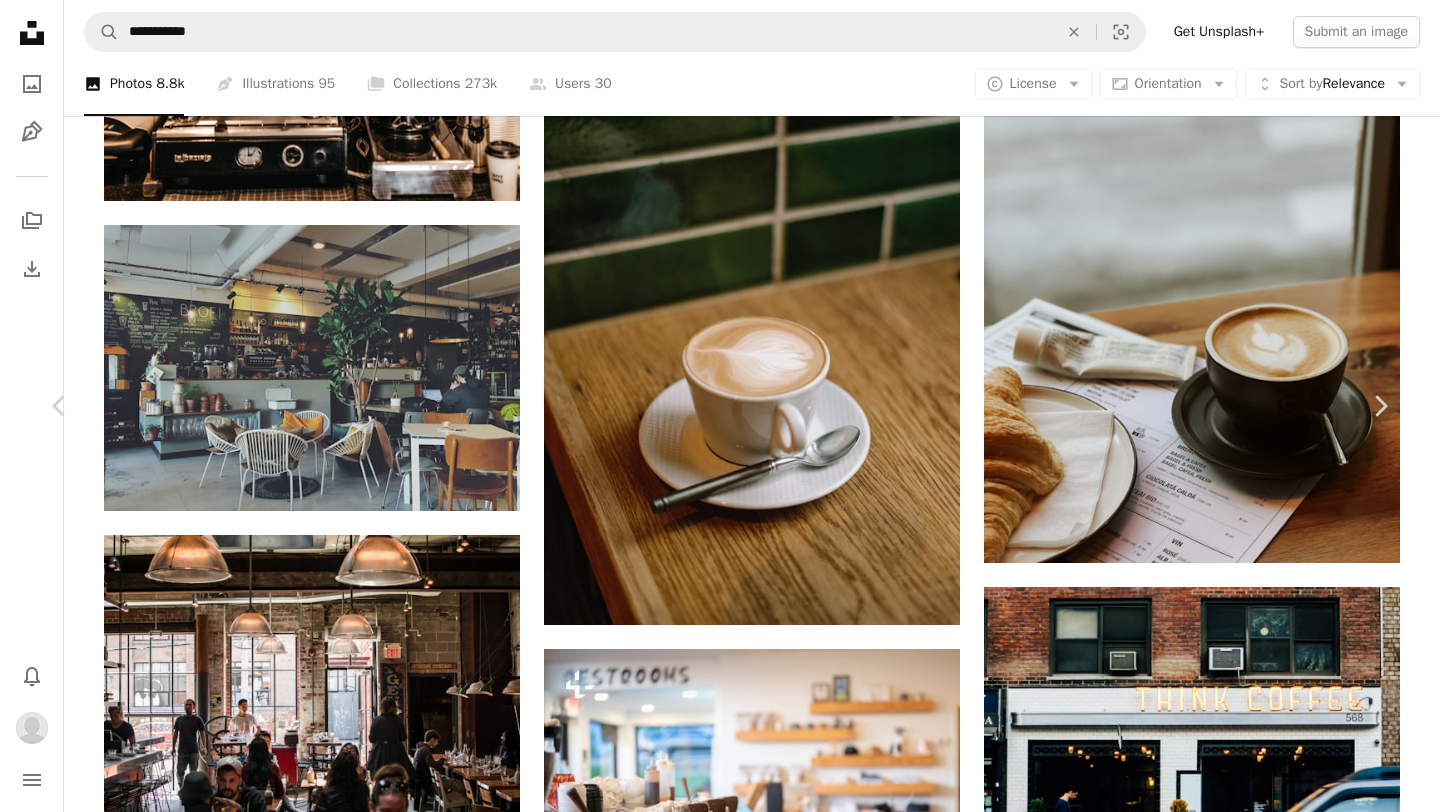 click on "My first collection" at bounding box center (760, 4875) 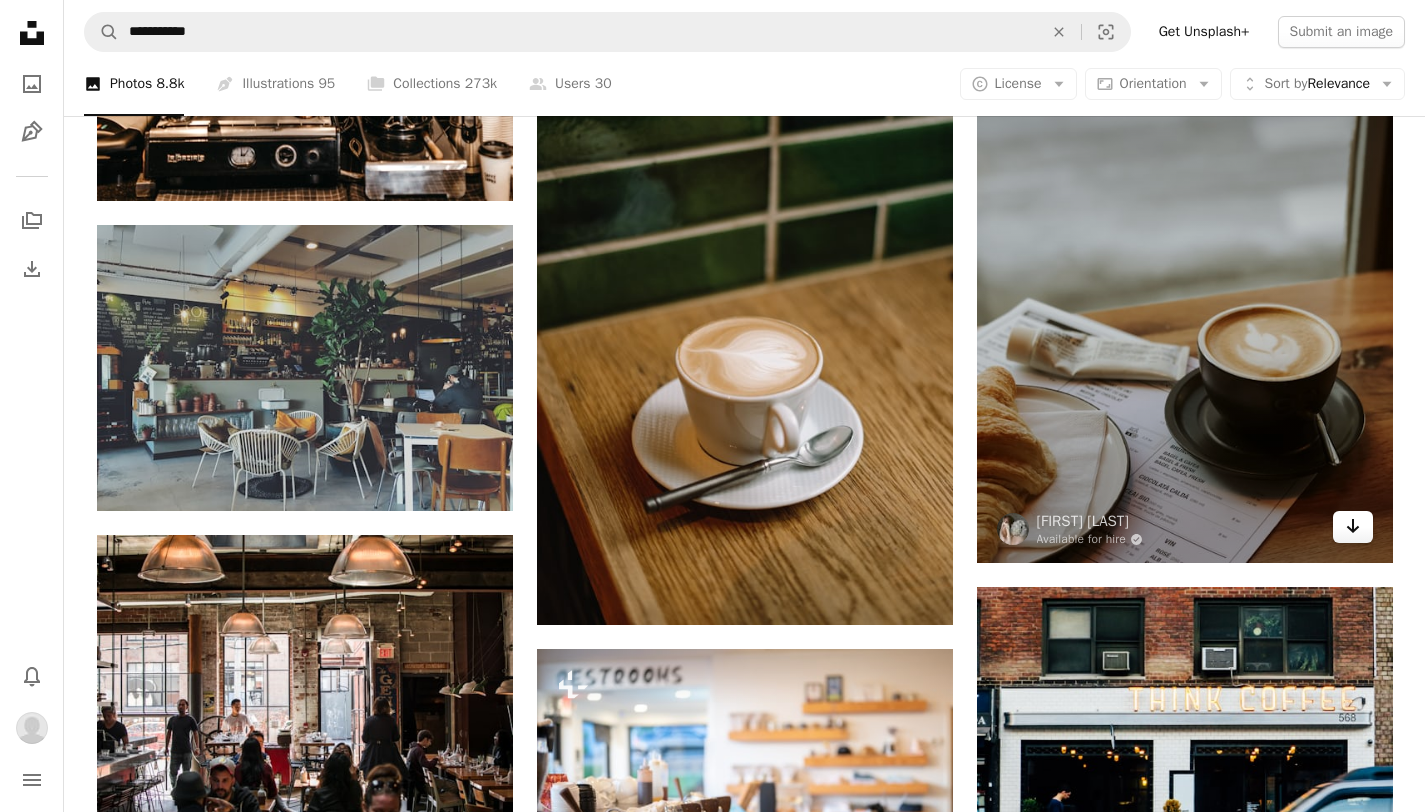 click on "Arrow pointing down" 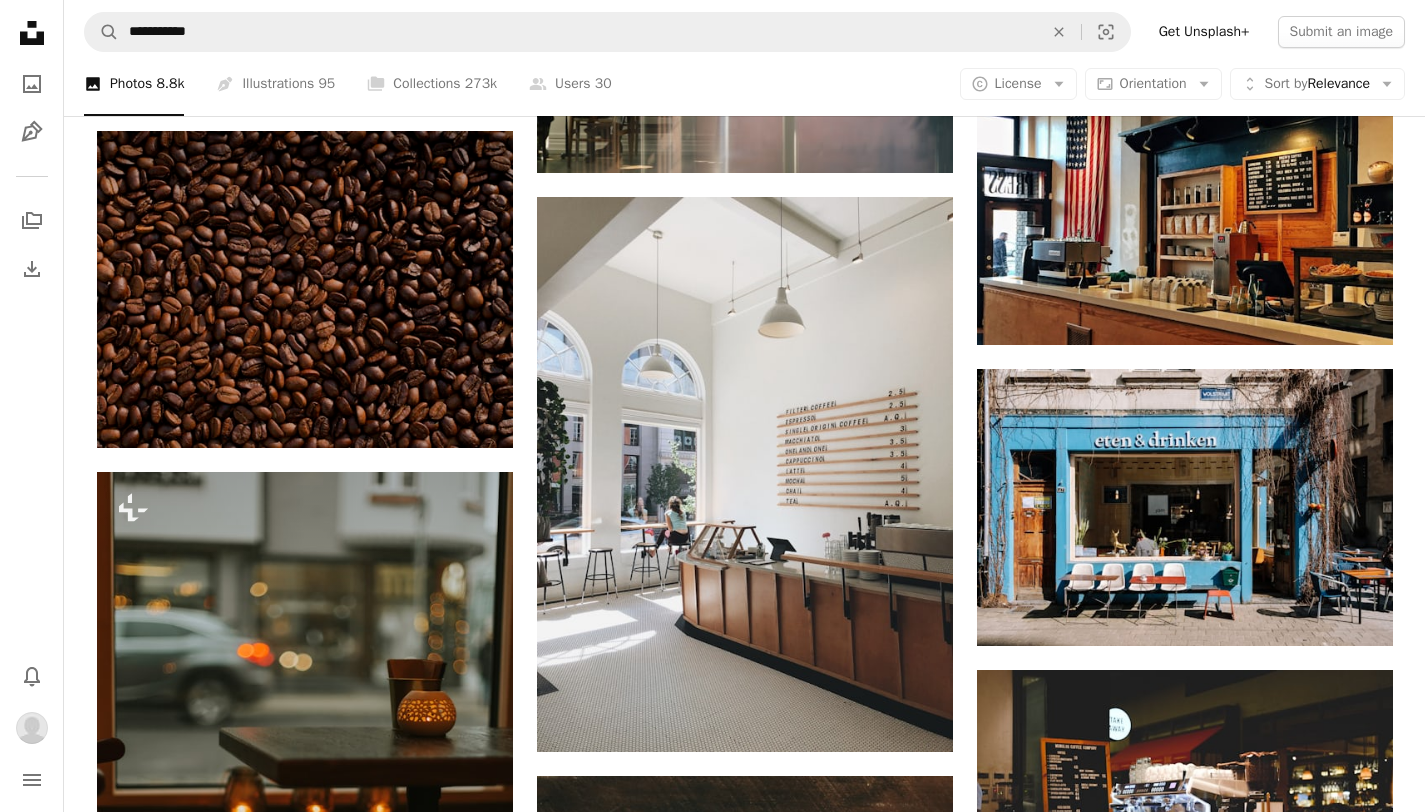 scroll, scrollTop: 11309, scrollLeft: 0, axis: vertical 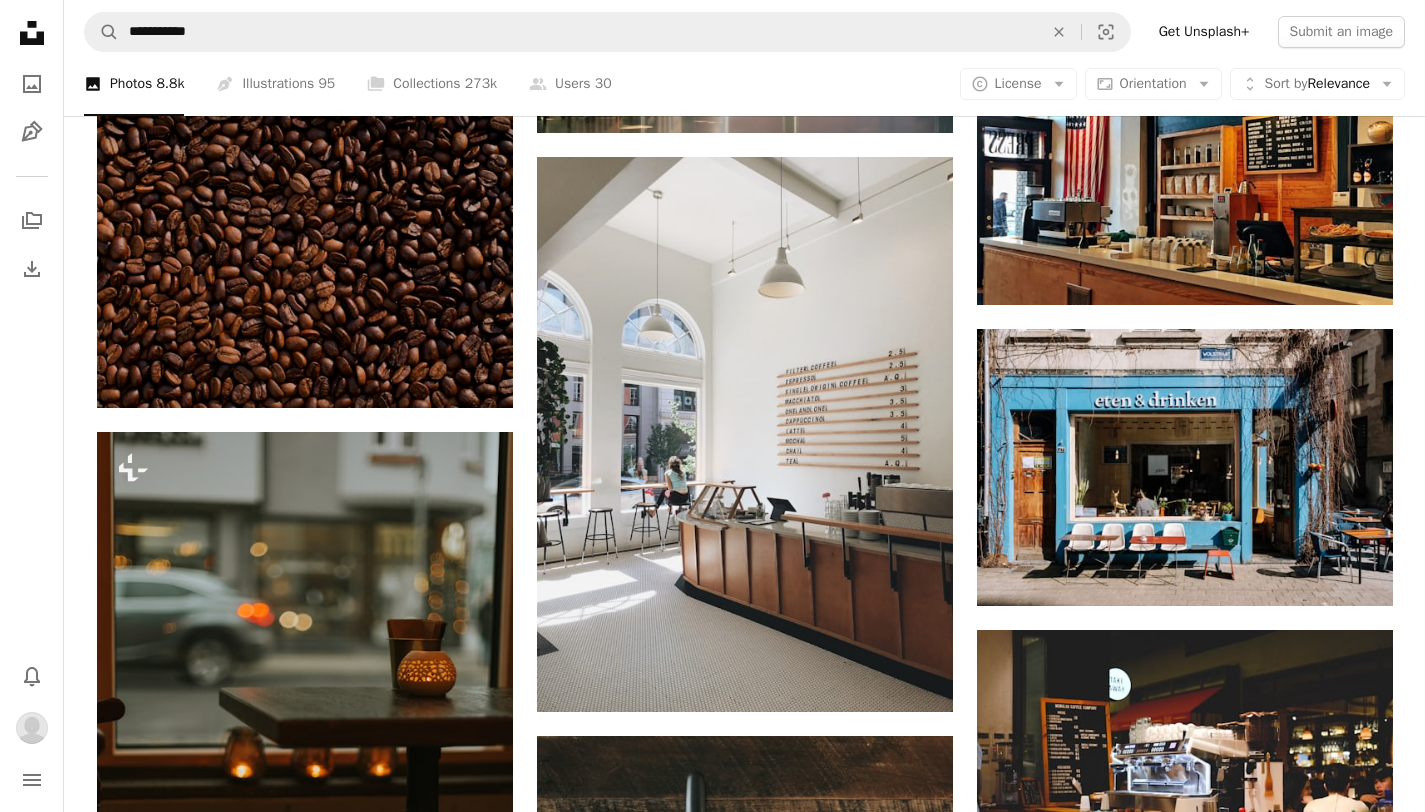 drag, startPoint x: 1439, startPoint y: 546, endPoint x: 1439, endPoint y: 568, distance: 22 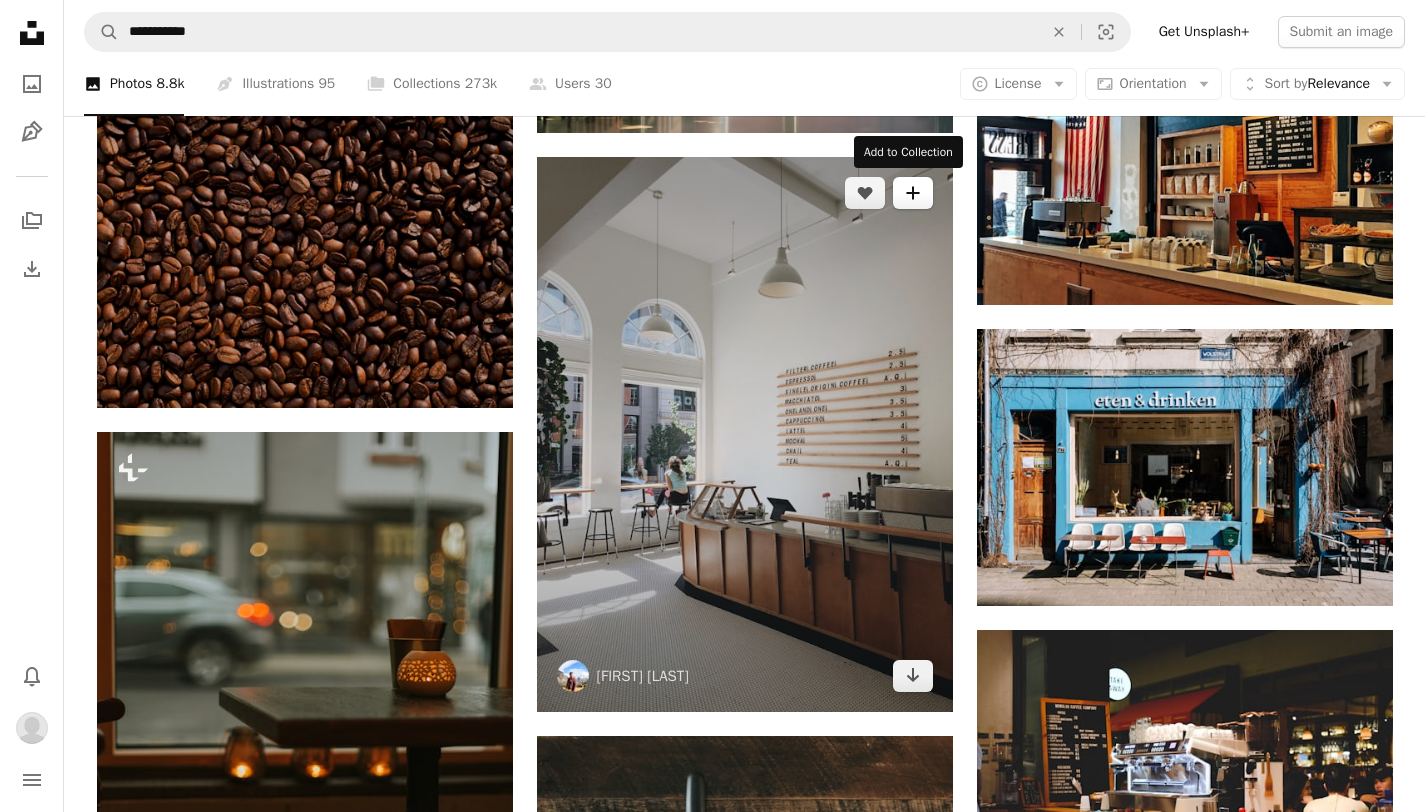 click on "A plus sign" 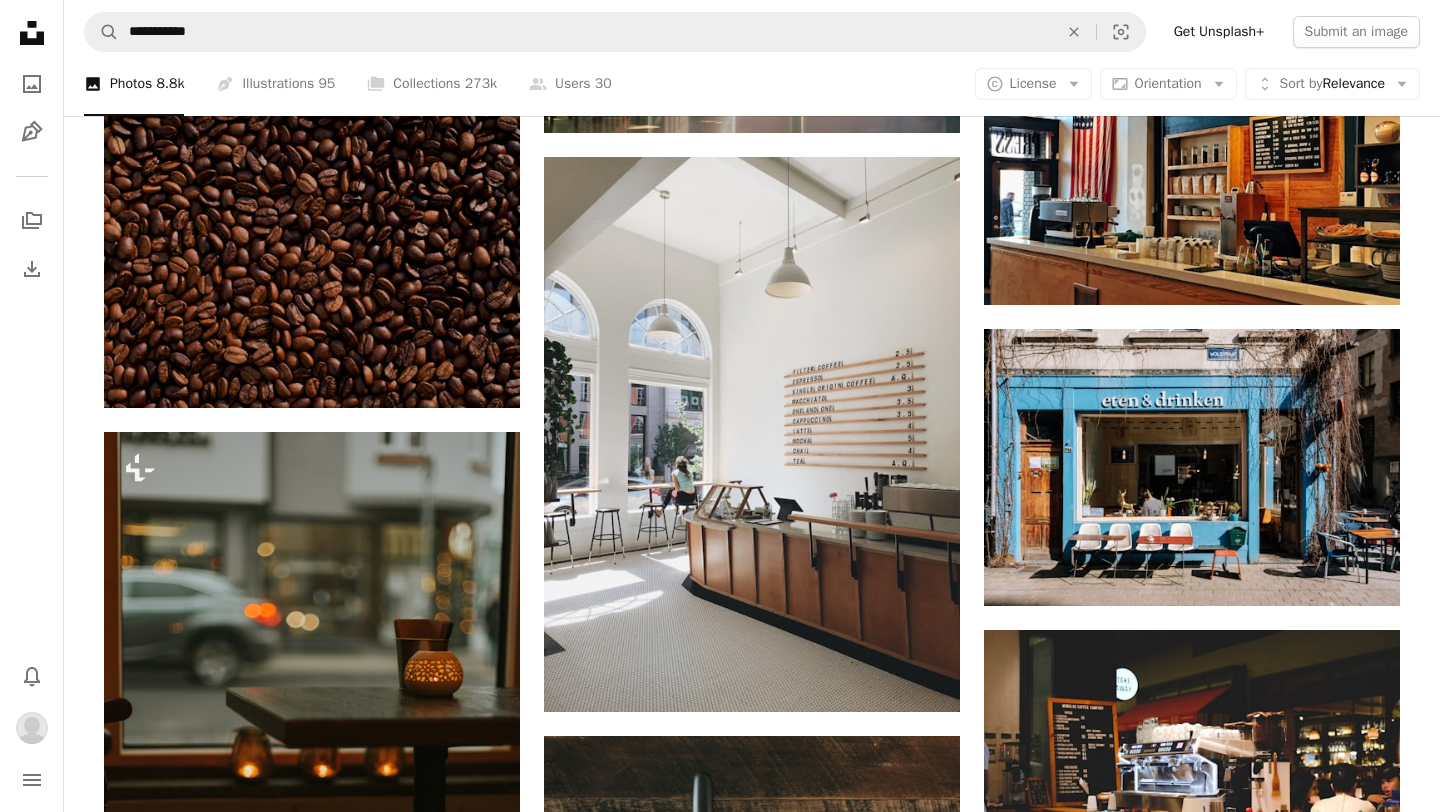 click on "My first collection" at bounding box center (760, 5621) 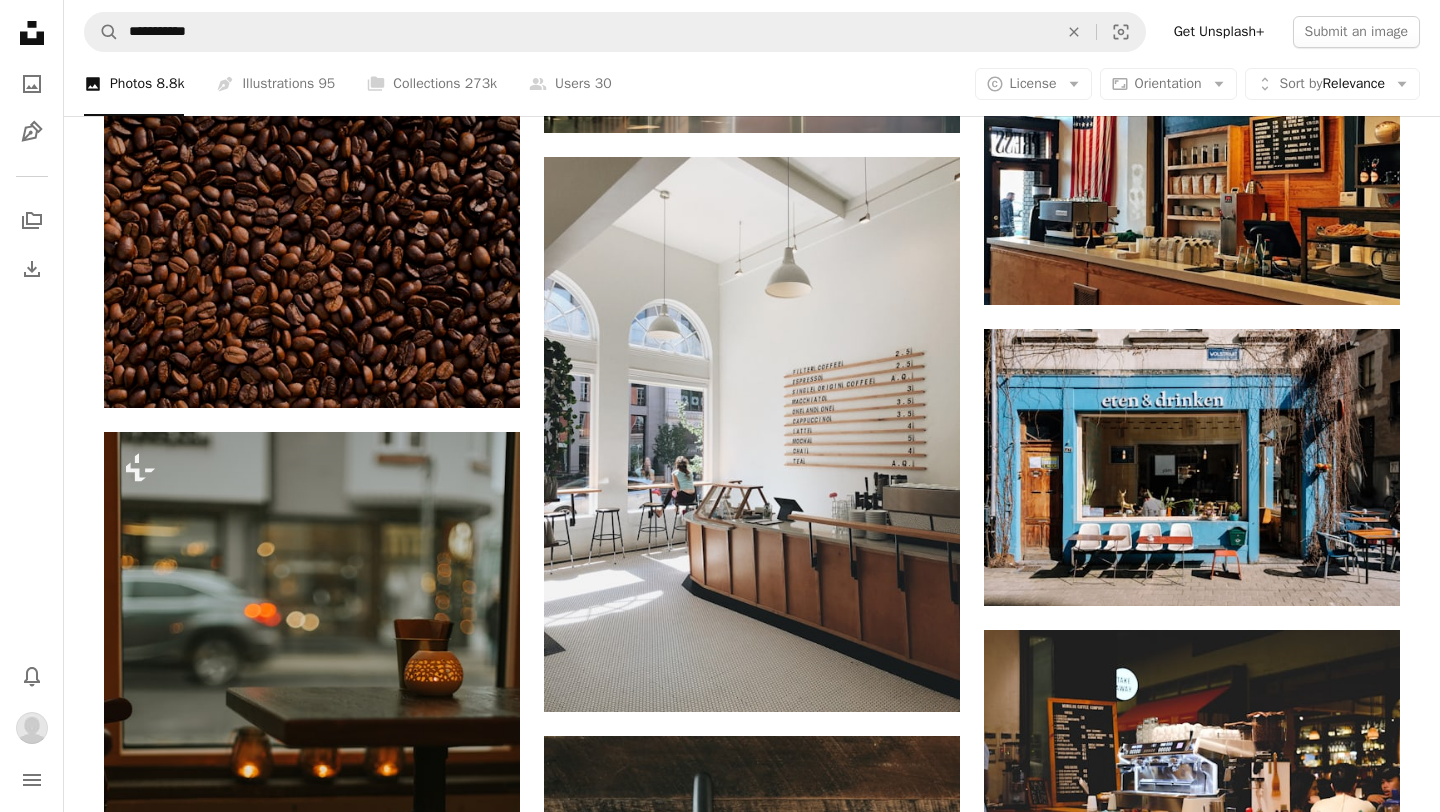 click on "An X shape Add to Collection Create a new collection A checkmark A minus sign 14 photos A lock My first collection Create new collection Name 60 Description  (optional) 250 Make collection private A lock Cancel Create collection" at bounding box center [720, 5679] 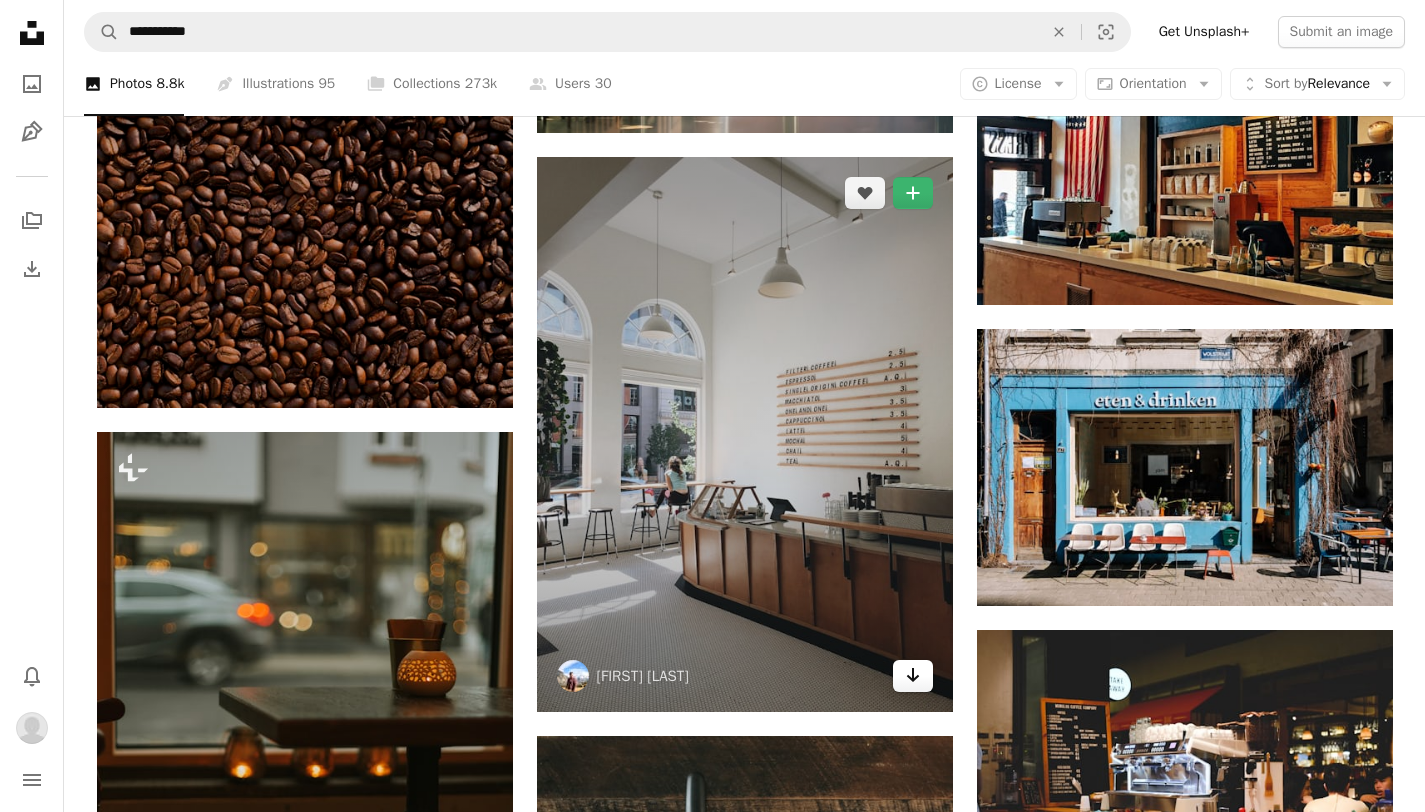 click on "Arrow pointing down" at bounding box center [913, 676] 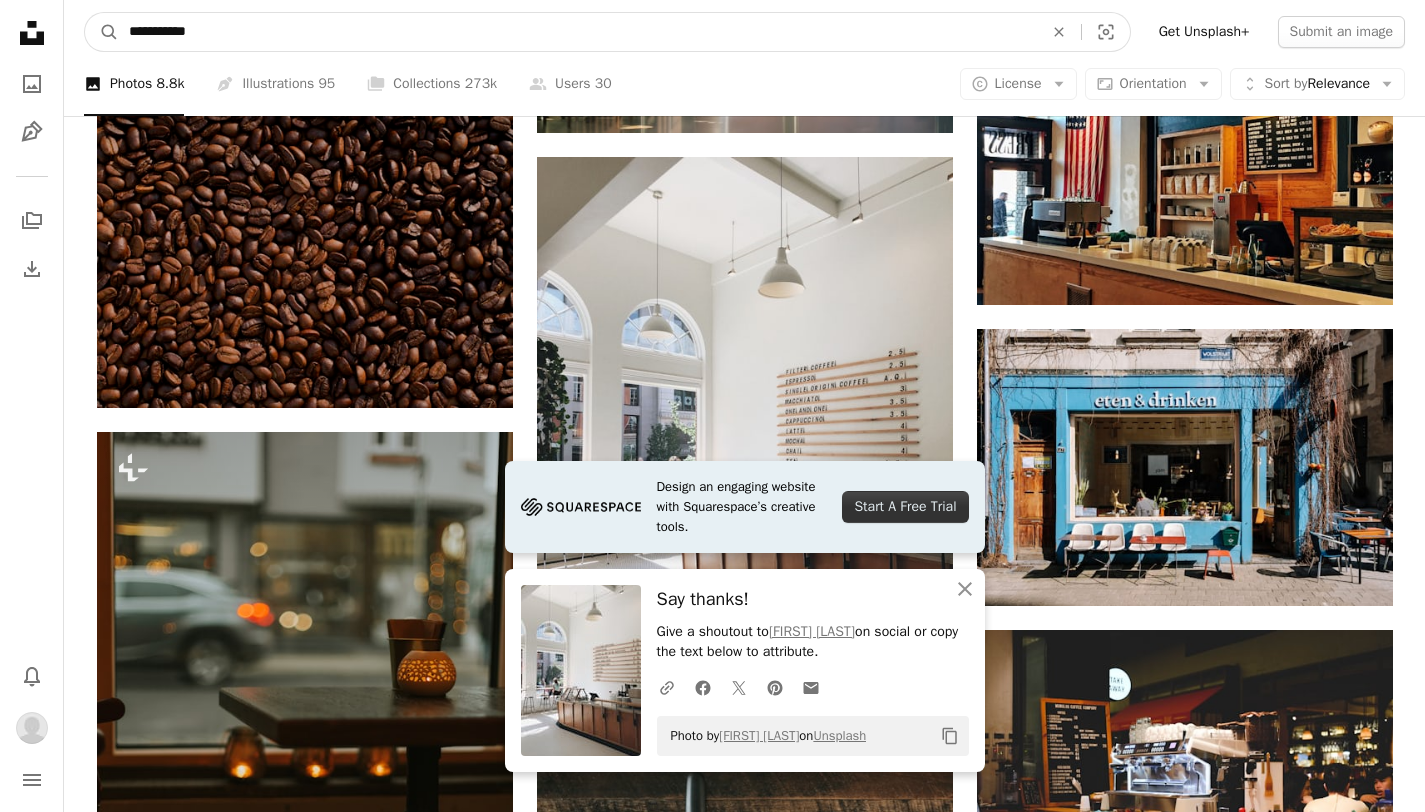 drag, startPoint x: 478, startPoint y: 23, endPoint x: 63, endPoint y: 27, distance: 415.0193 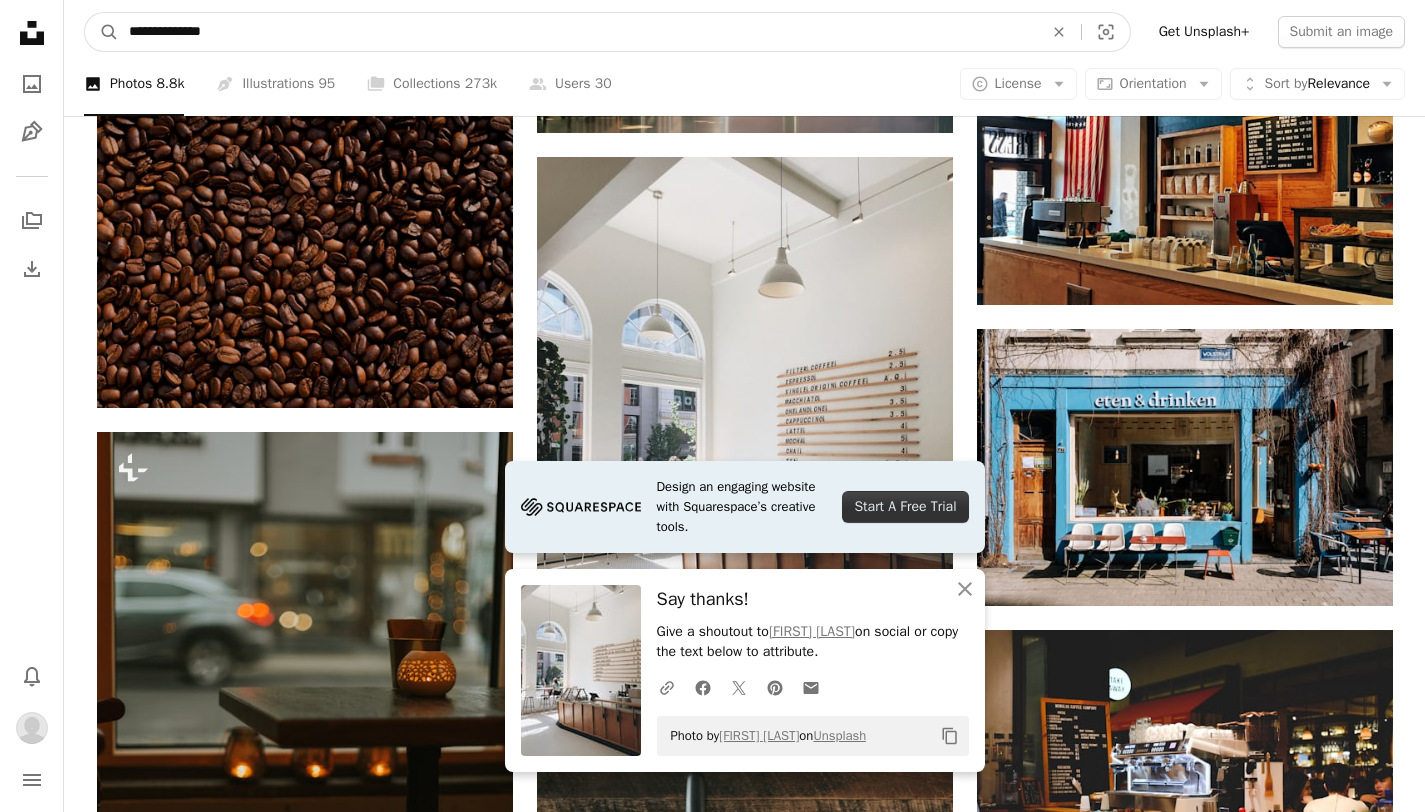 type on "**********" 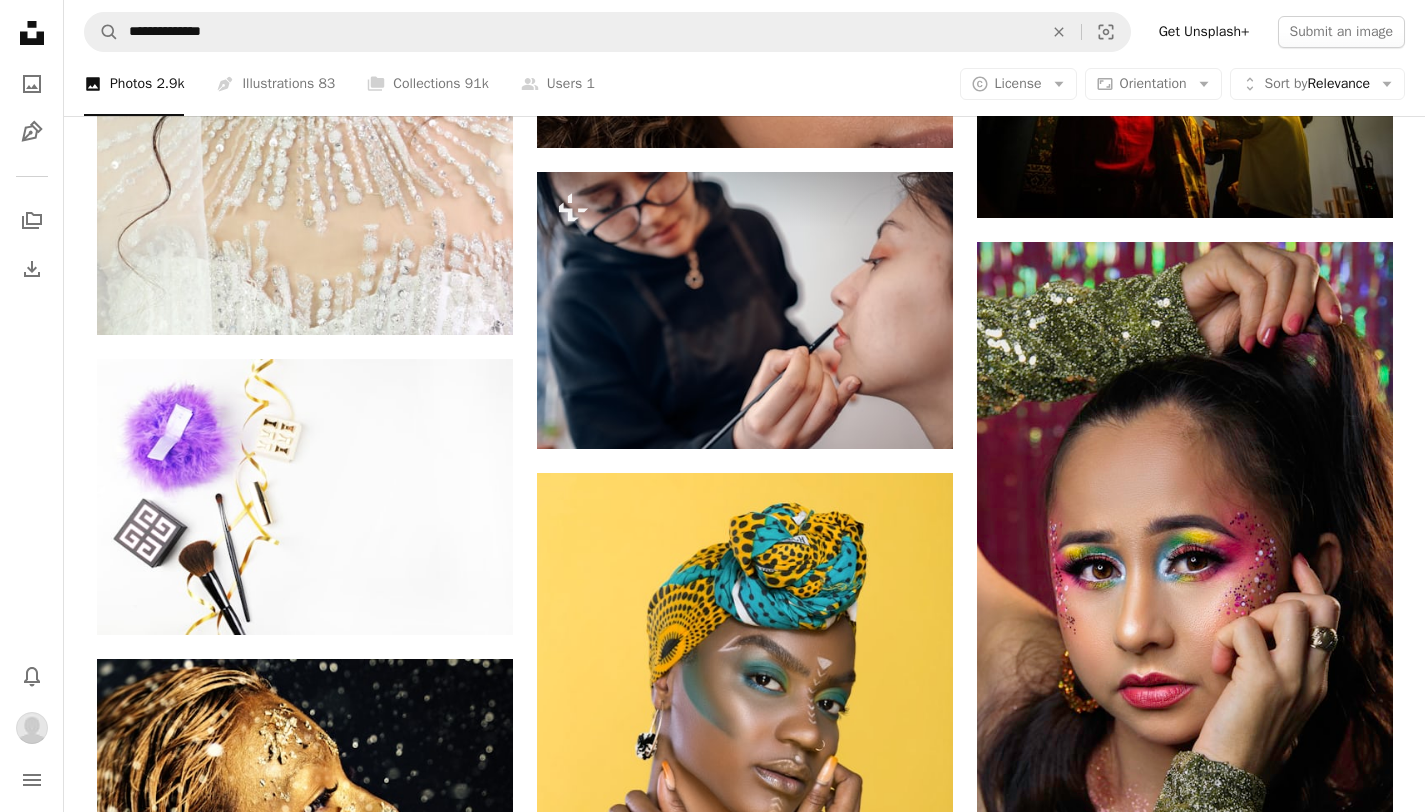 scroll, scrollTop: 0, scrollLeft: 0, axis: both 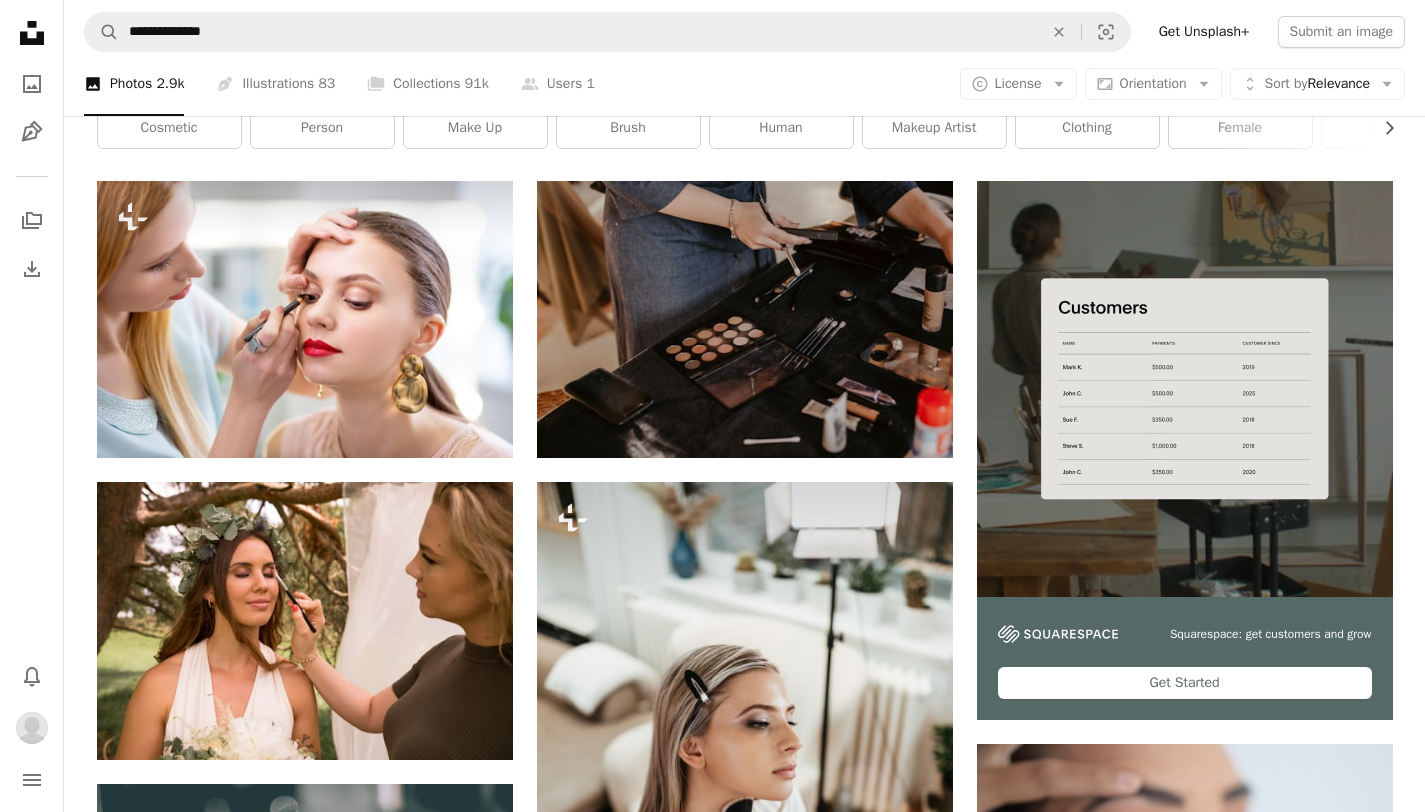 drag, startPoint x: 1439, startPoint y: 24, endPoint x: 1434, endPoint y: 47, distance: 23.537205 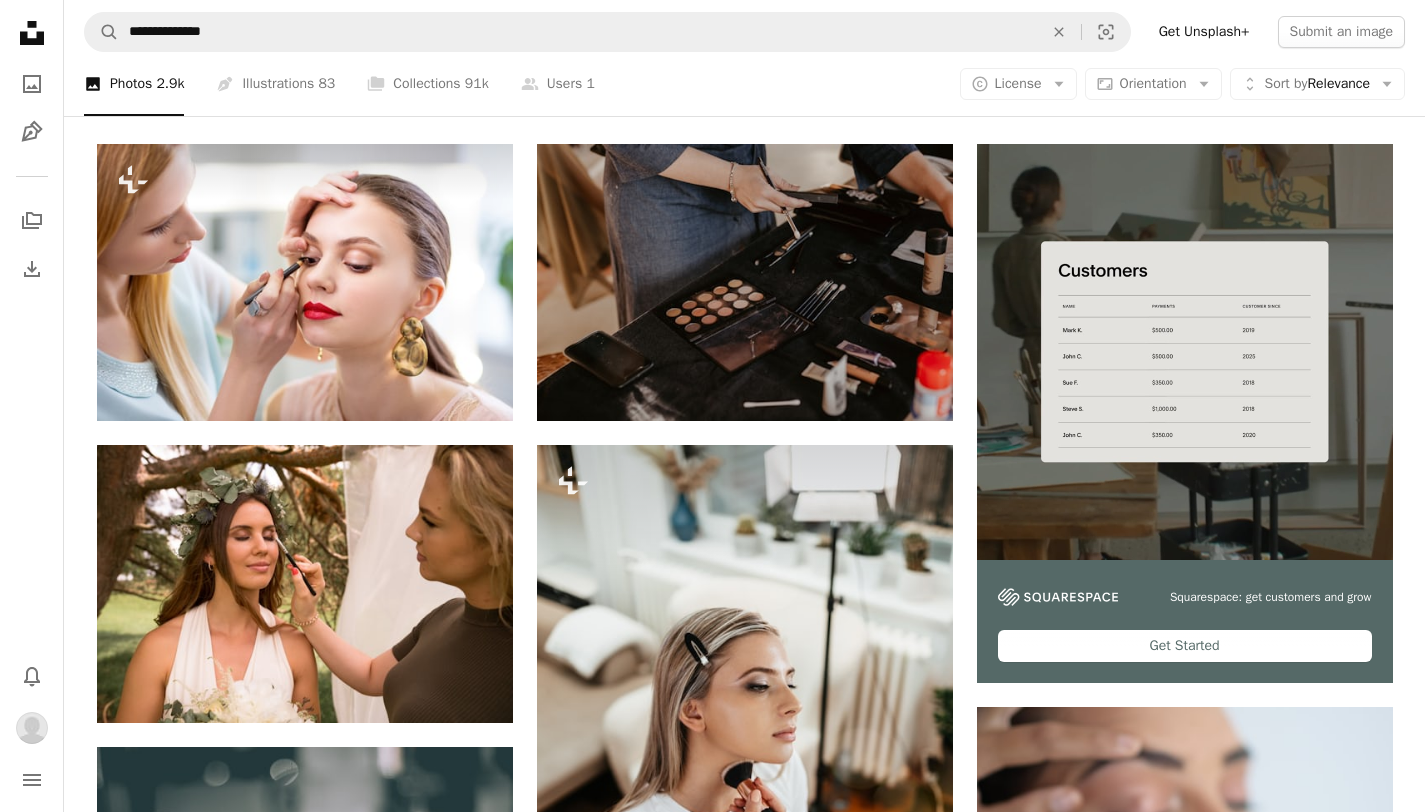 click on "Plus sign for Unsplash+ A heart A plus sign Getty Images For  Unsplash+ A lock Download A heart A plus sign Wedding Dreamz Available for hire A checkmark inside of a circle Arrow pointing down A heart A plus sign Rosa Rafael Available for hire A checkmark inside of a circle Arrow pointing down A heart A plus sign Tetiana SHYSHKINA Available for hire A checkmark inside of a circle Arrow pointing down A heart A plus sign Victoria Priessnitz Arrow pointing down A heart A plus sign Laura Chouette Available for hire A checkmark inside of a circle Arrow pointing down A heart A plus sign Rhamely Available for hire A checkmark inside of a circle Arrow pointing down A heart A plus sign pouriya kafaei Available for hire A checkmark inside of a circle Arrow pointing down A heart A plus sign Rendy Novantino Available for hire A checkmark inside of a circle Arrow pointing down A heart A plus sign pouriya kafaei Available for hire A checkmark inside of a circle Arrow pointing down Squarespace: get projects, get paid For" at bounding box center [744, 7315] 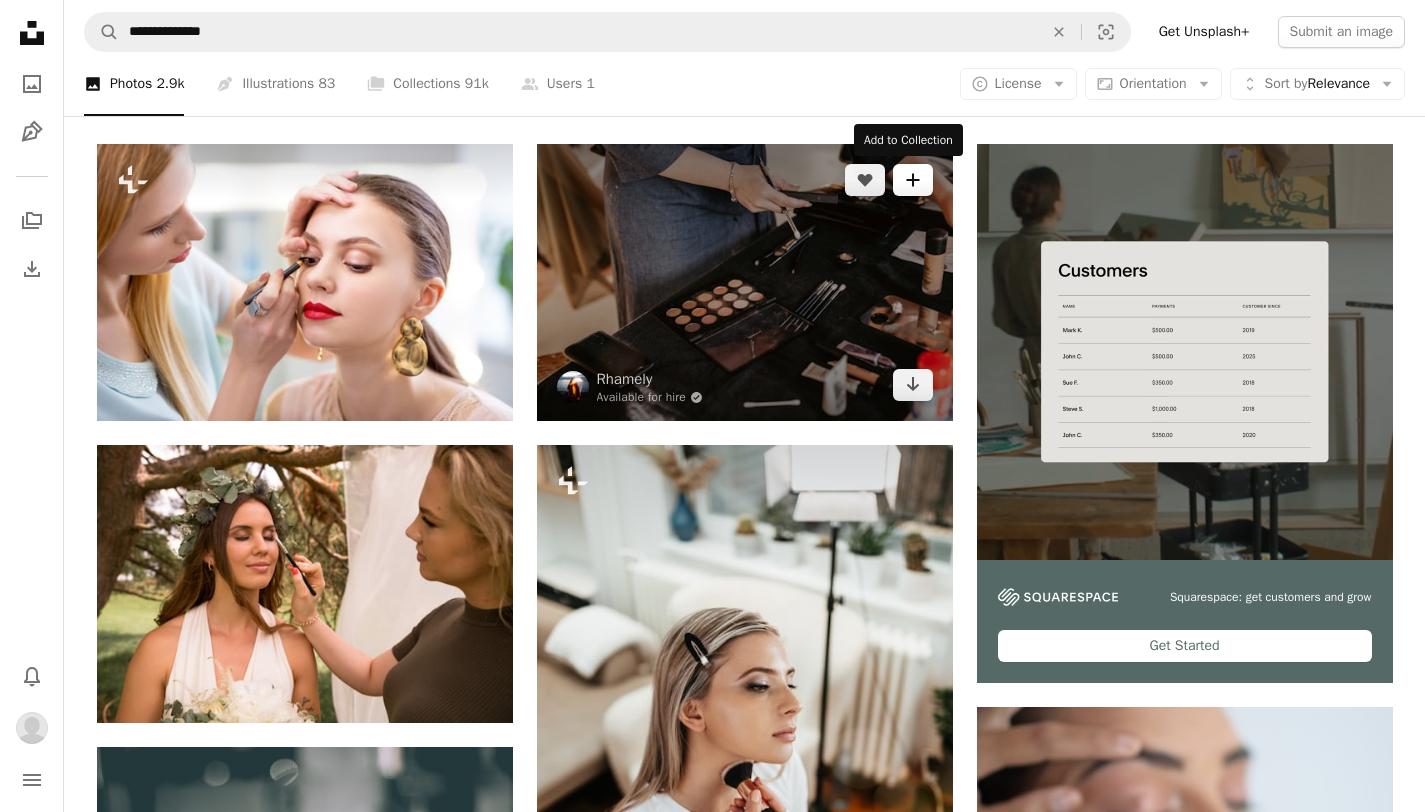 click on "A plus sign" at bounding box center (913, 180) 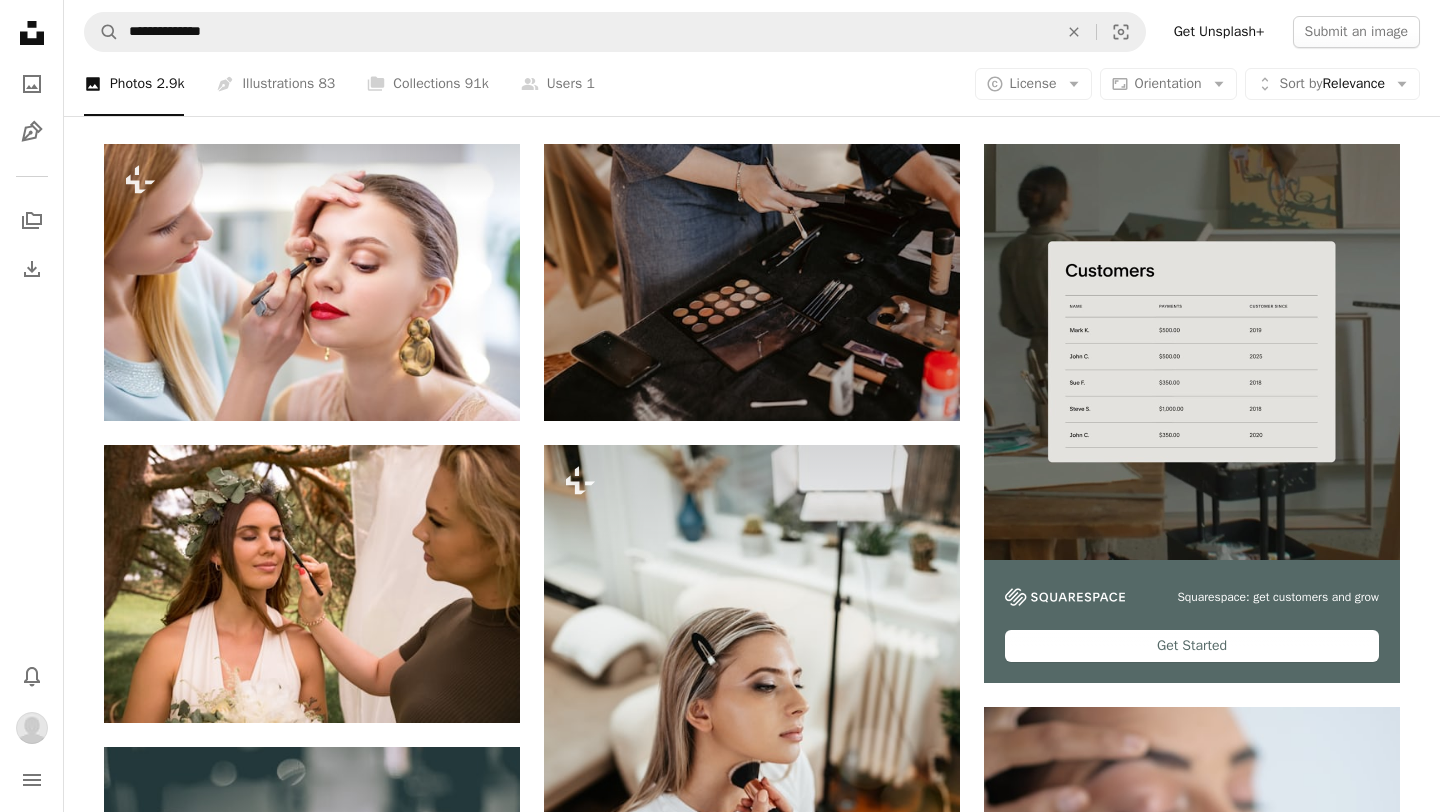 click on "My first collection" at bounding box center [760, 14834] 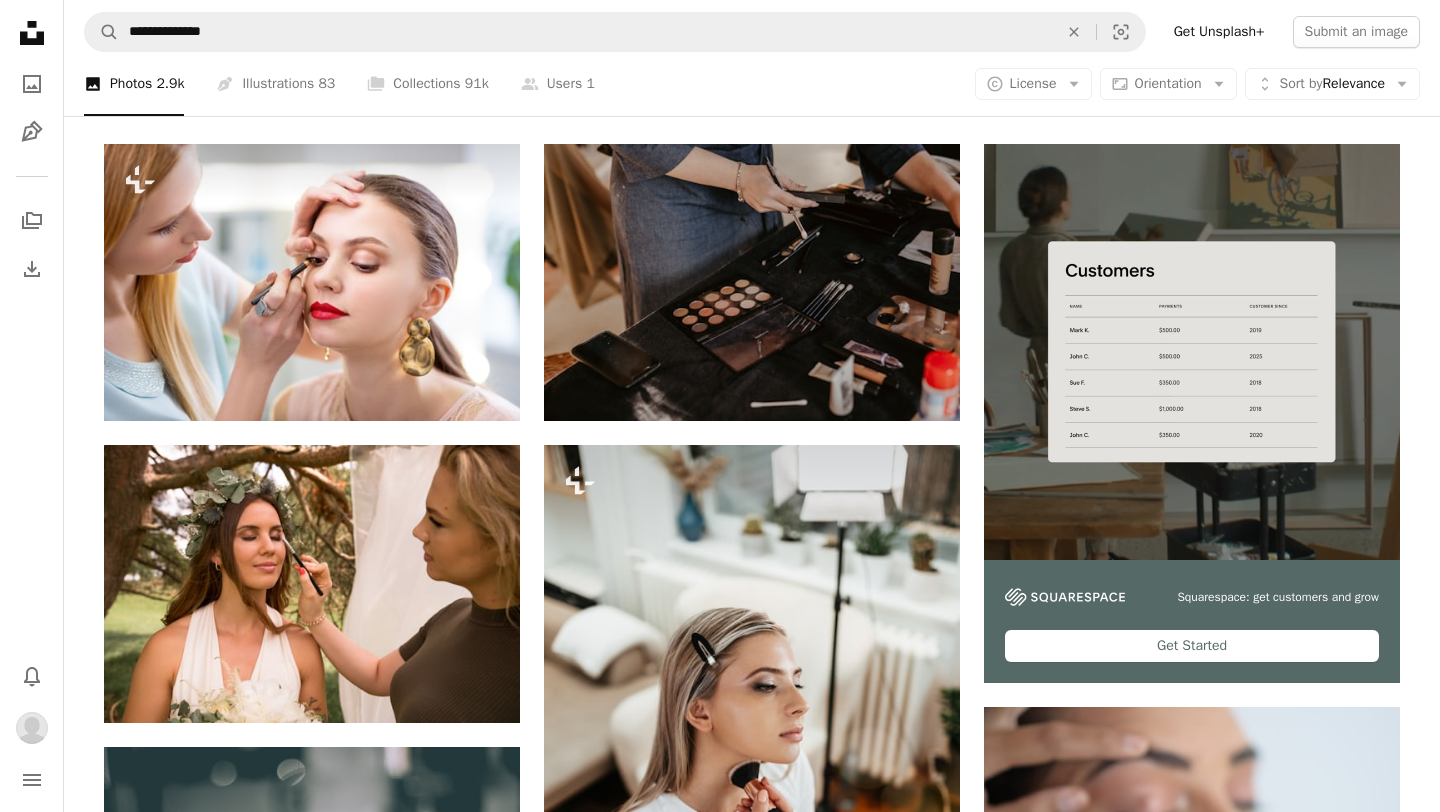 click on "An X shape Add to Collection Create a new collection A checkmark A minus sign 15 photos A lock My first collection Create new collection Name 60 Description  (optional) 250 Make collection private A lock Cancel Create collection" at bounding box center [720, 14892] 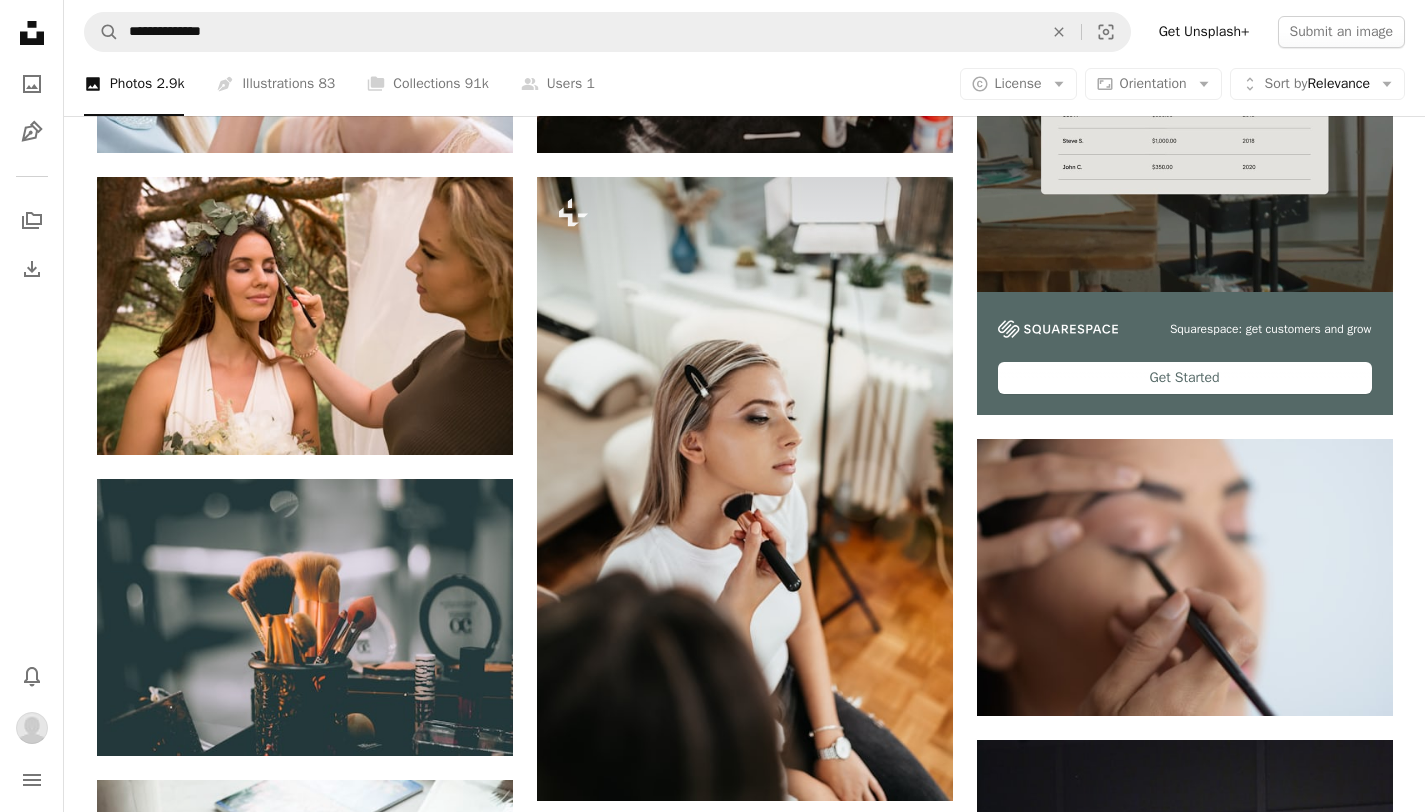 scroll, scrollTop: 641, scrollLeft: 0, axis: vertical 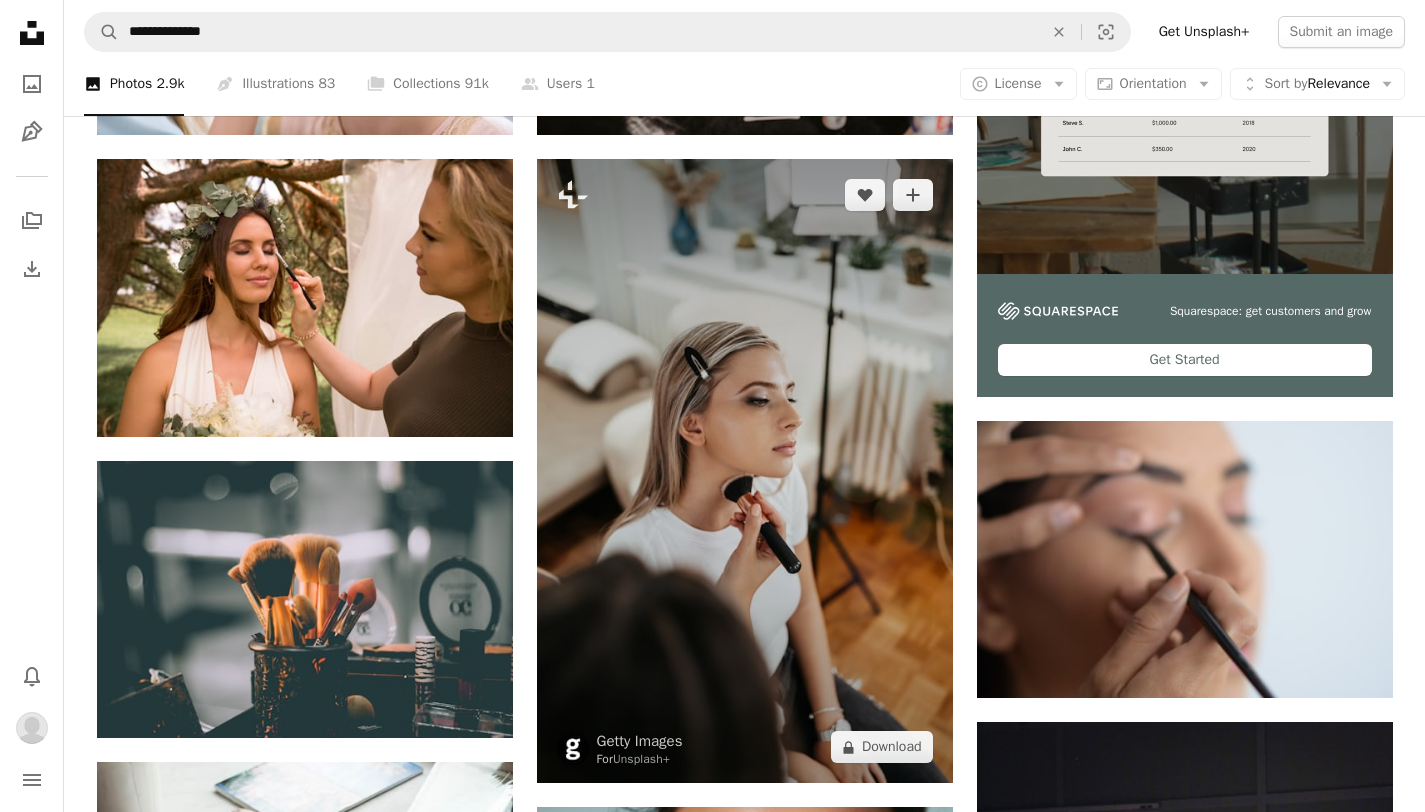 drag, startPoint x: 919, startPoint y: 202, endPoint x: 1439, endPoint y: 284, distance: 526.42566 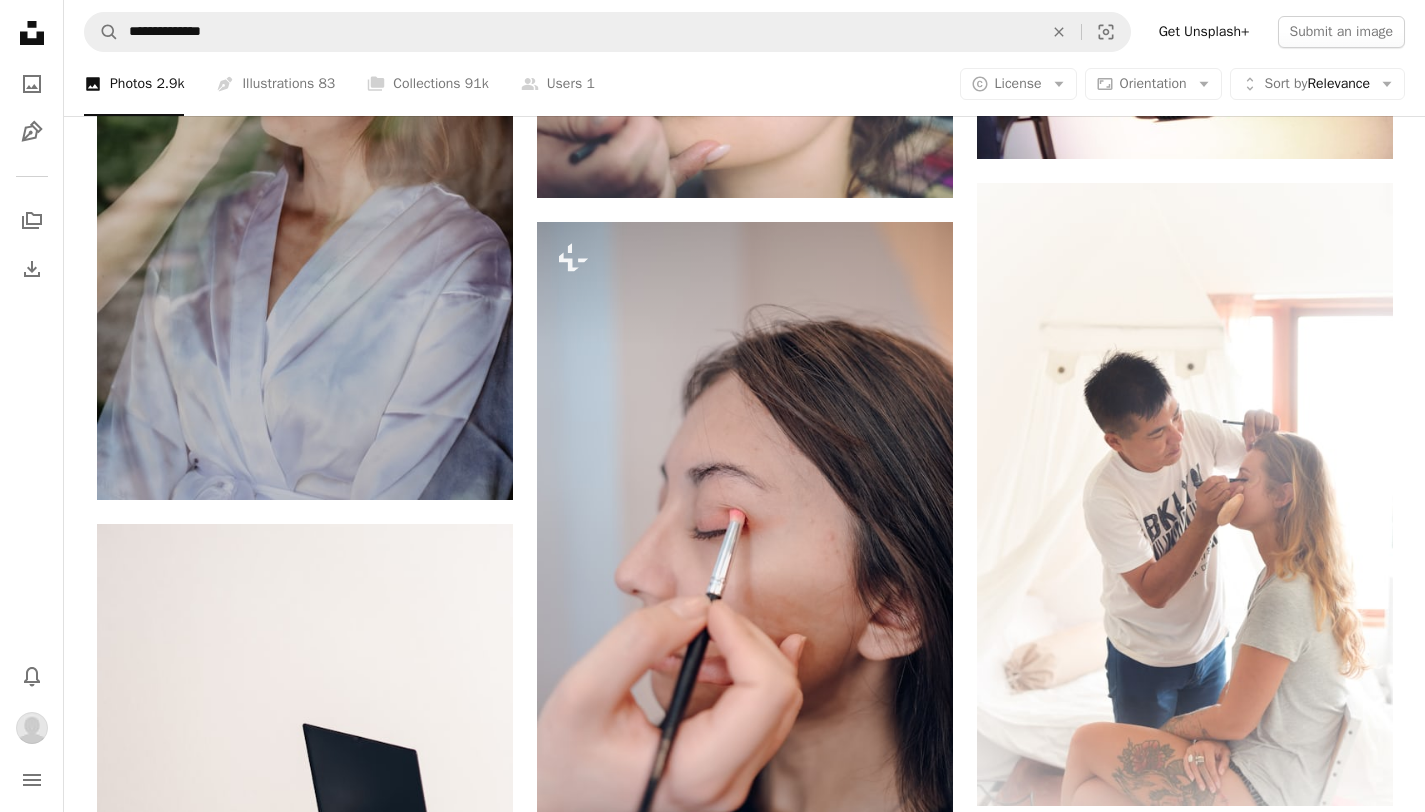 scroll, scrollTop: 1847, scrollLeft: 0, axis: vertical 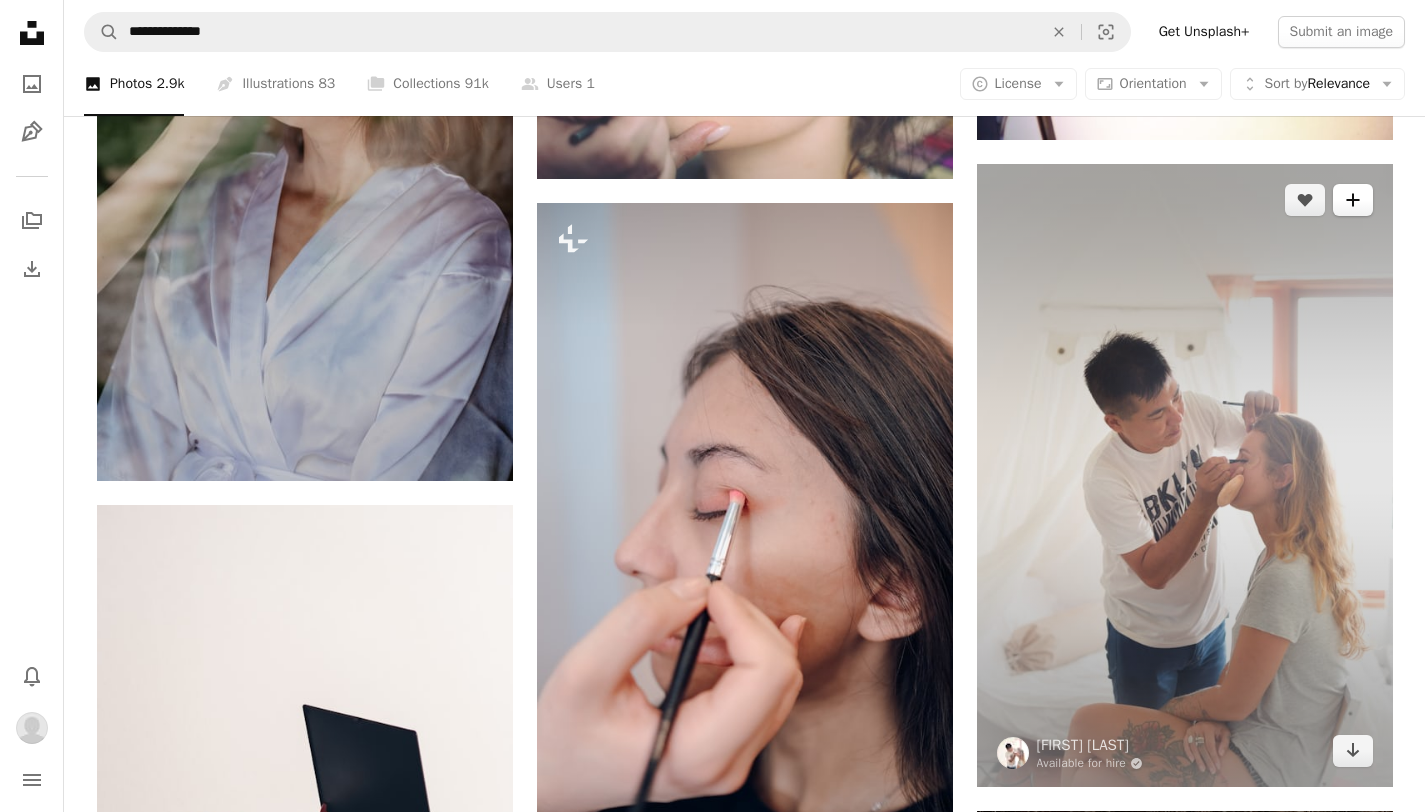 click on "A plus sign" 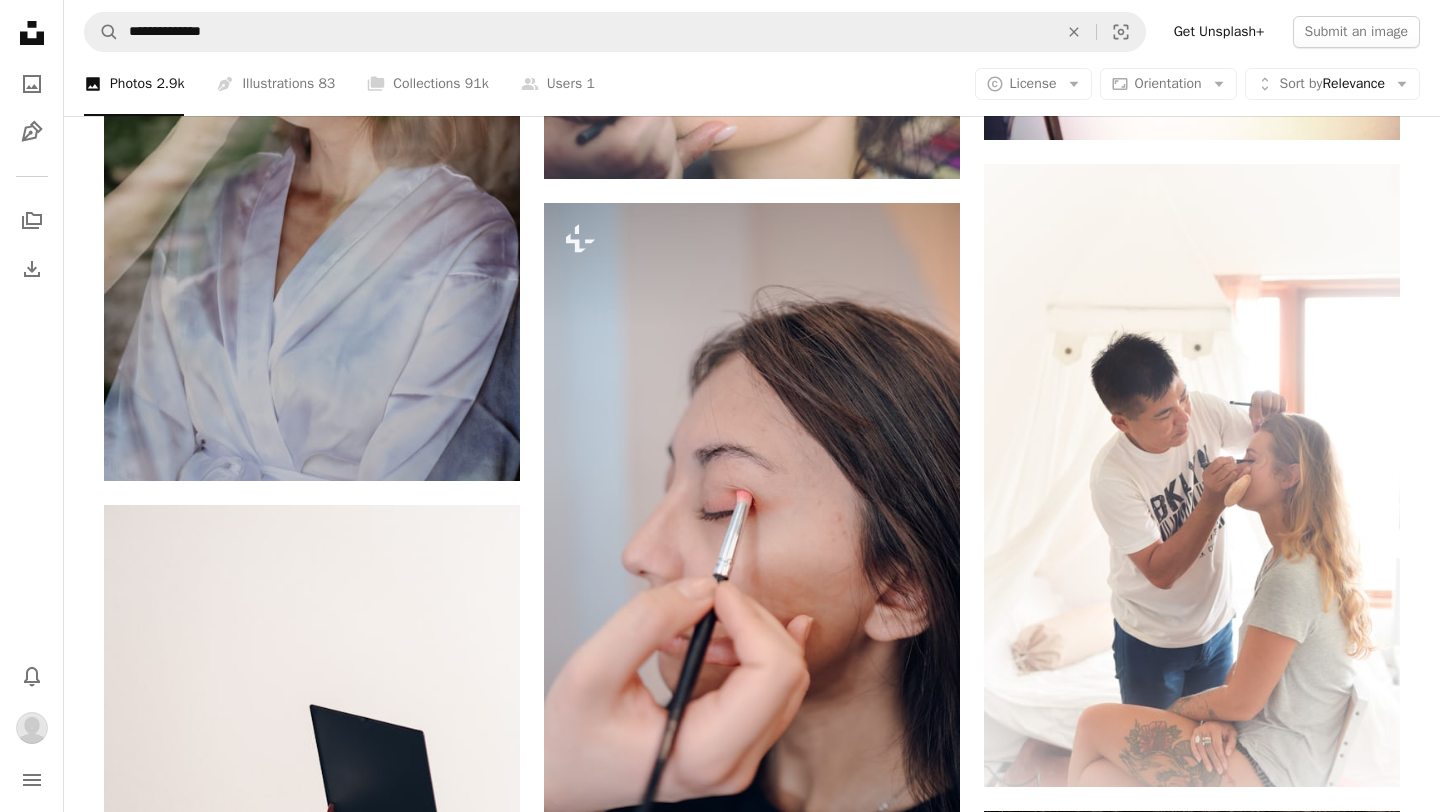 click on "A lock My first collection" at bounding box center (875, 13342) 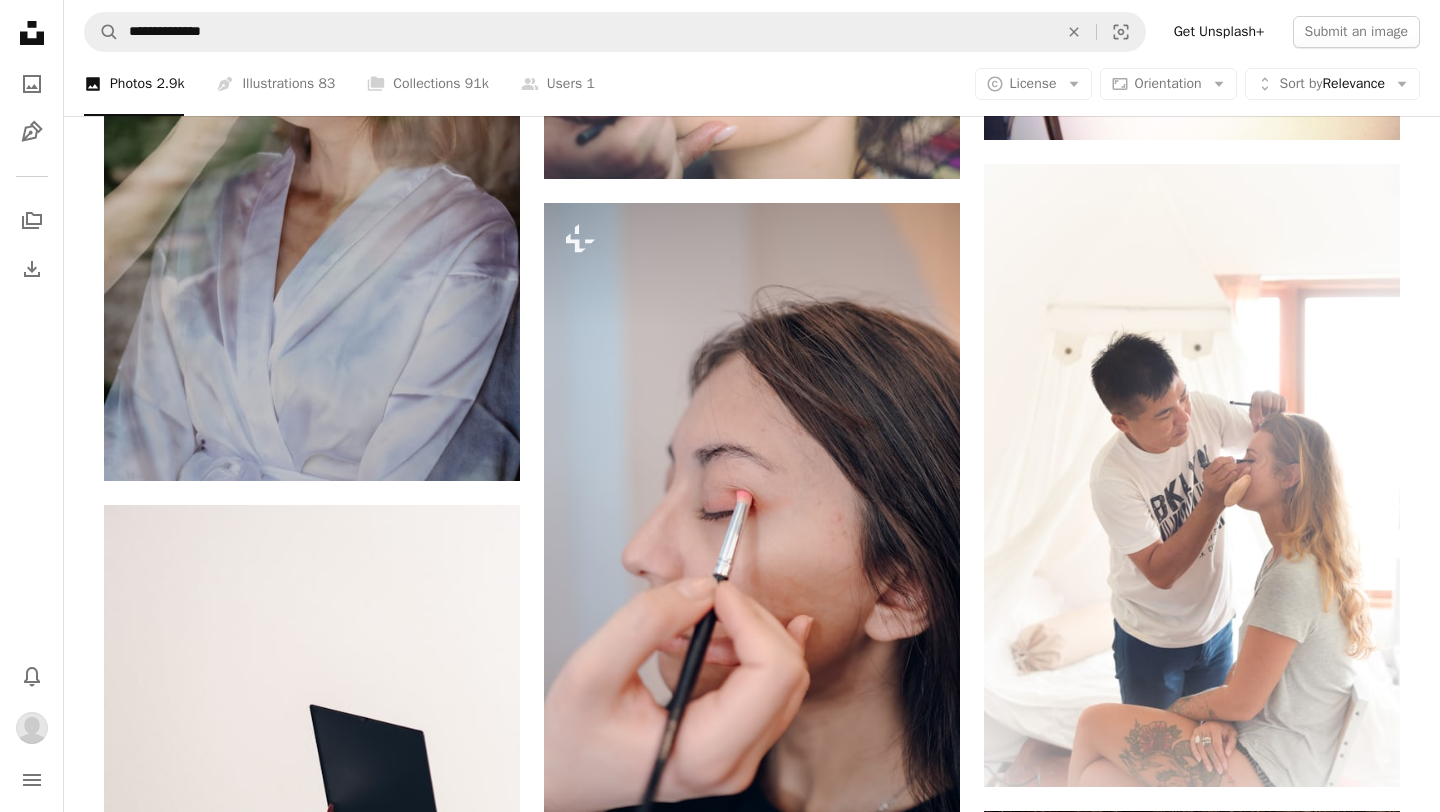 click on "An X shape Add to Collection Create a new collection A checkmark A minus sign 16 photos A lock My first collection Create new collection Name 60 Description  (optional) 250 Make collection private A lock Cancel Create collection" at bounding box center [720, 13400] 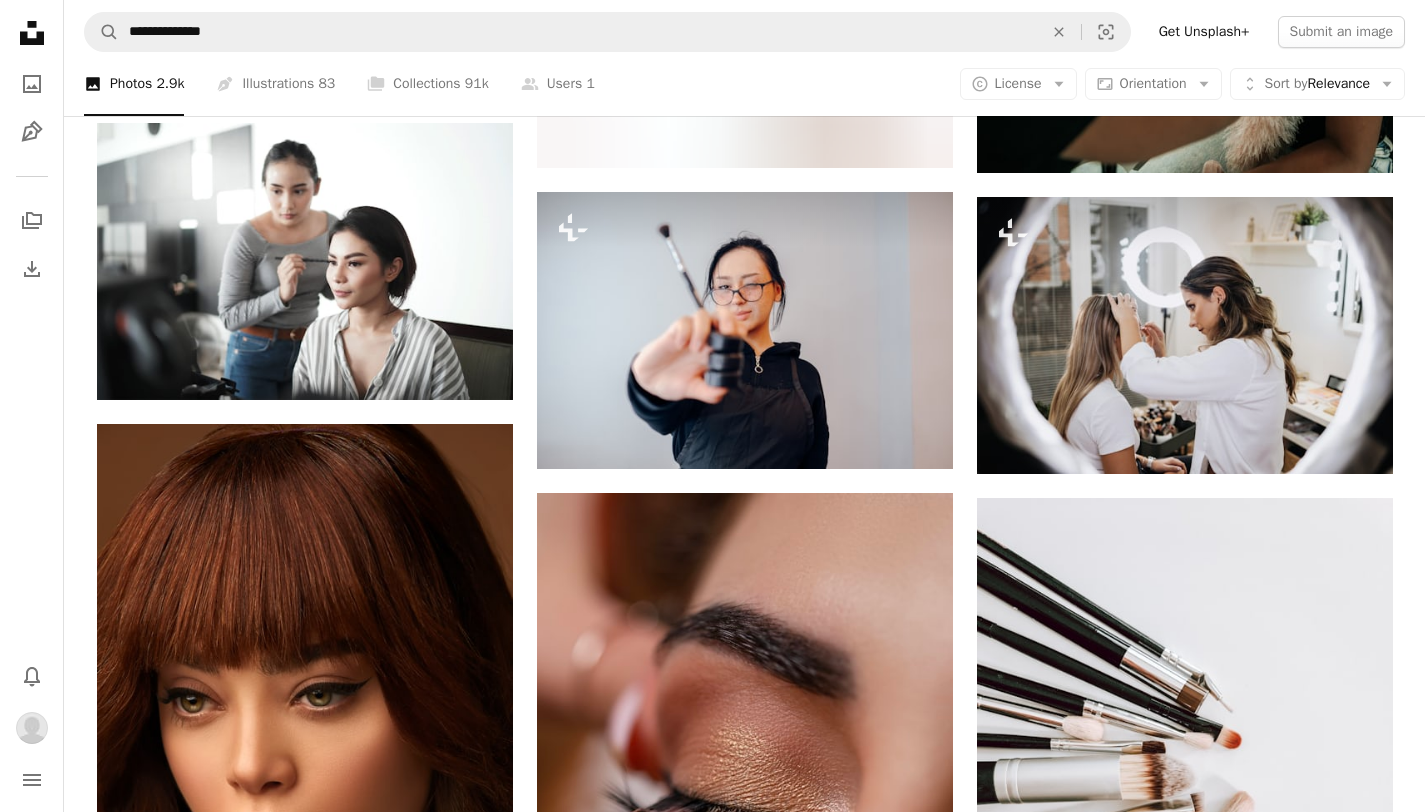 scroll, scrollTop: 3703, scrollLeft: 0, axis: vertical 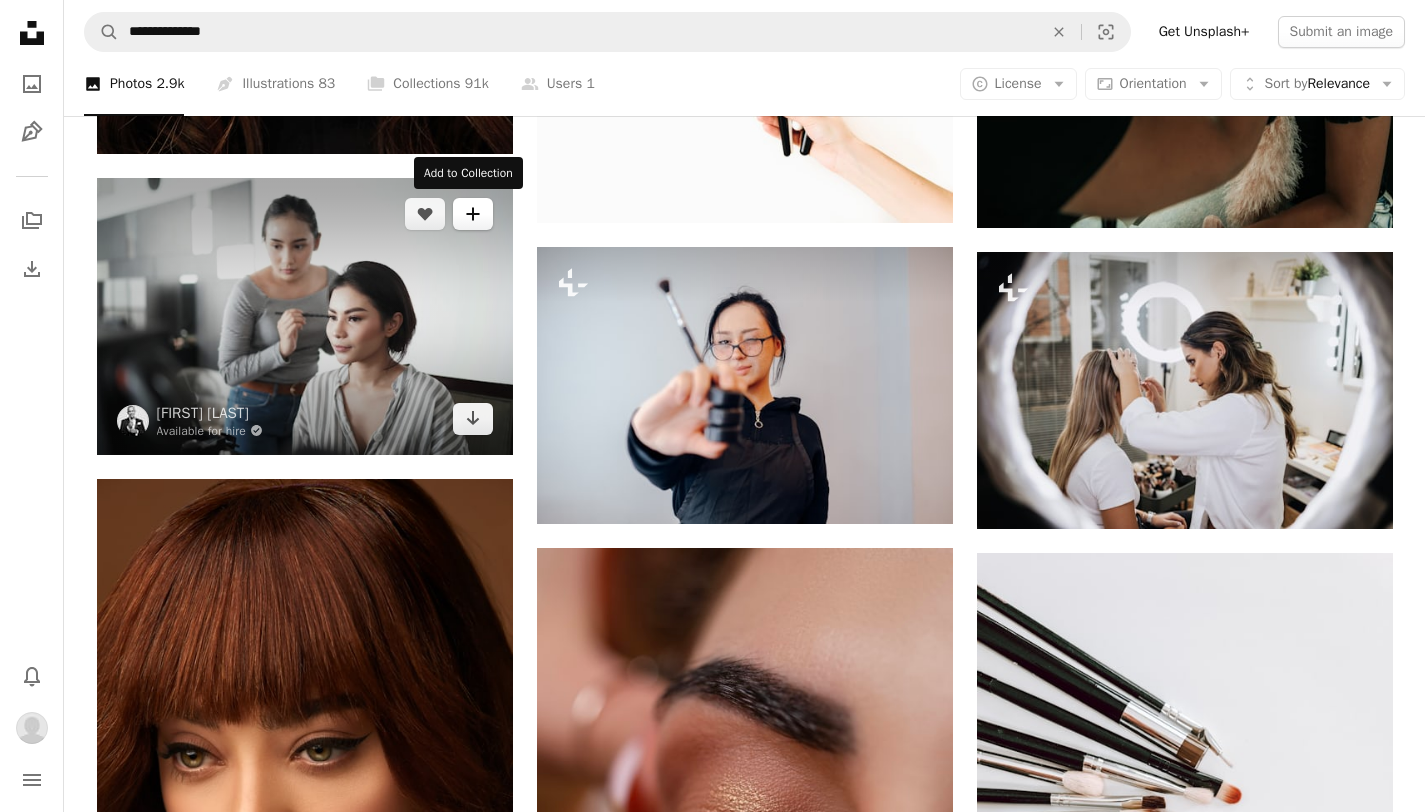 click on "A plus sign" 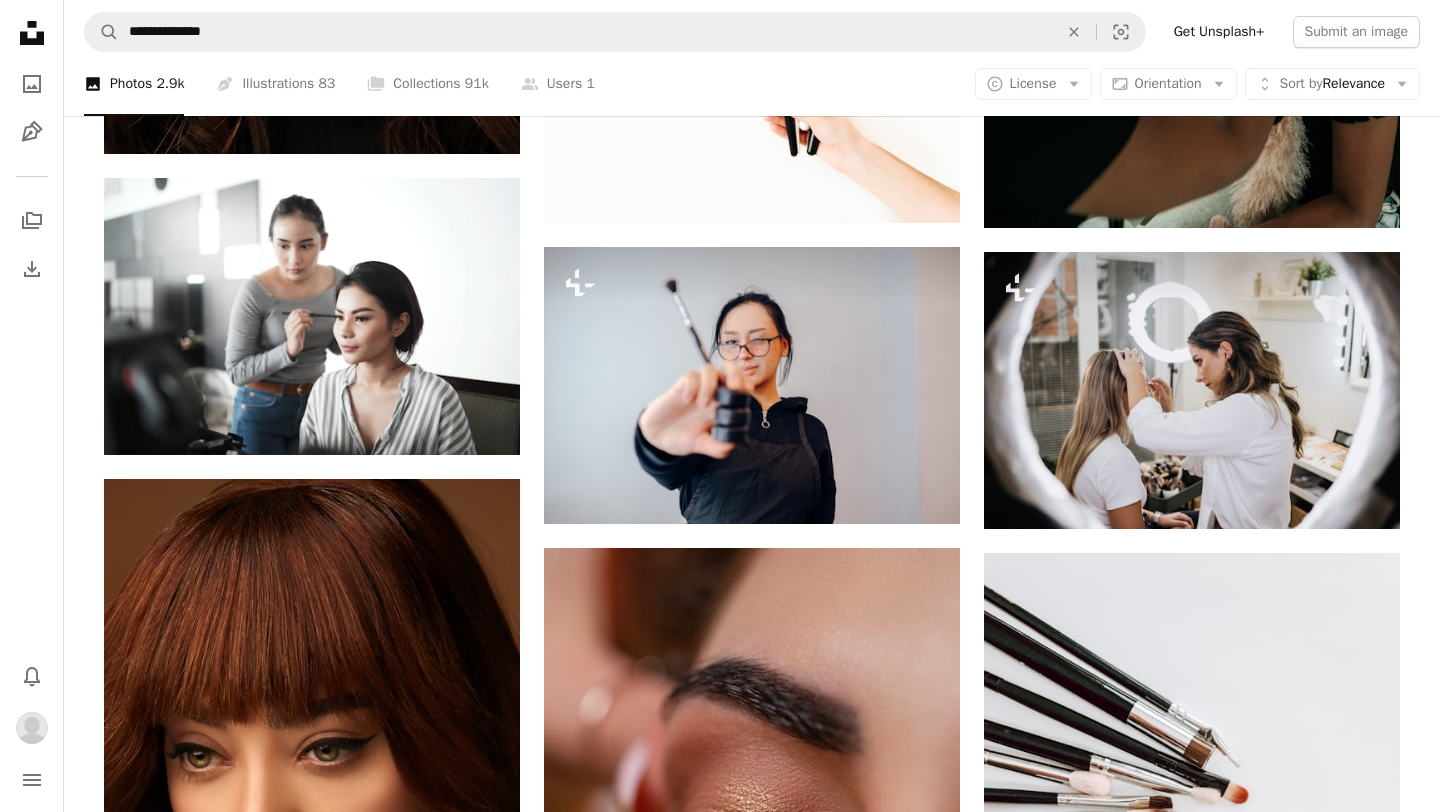 click on "A lock My first collection" at bounding box center (875, 11486) 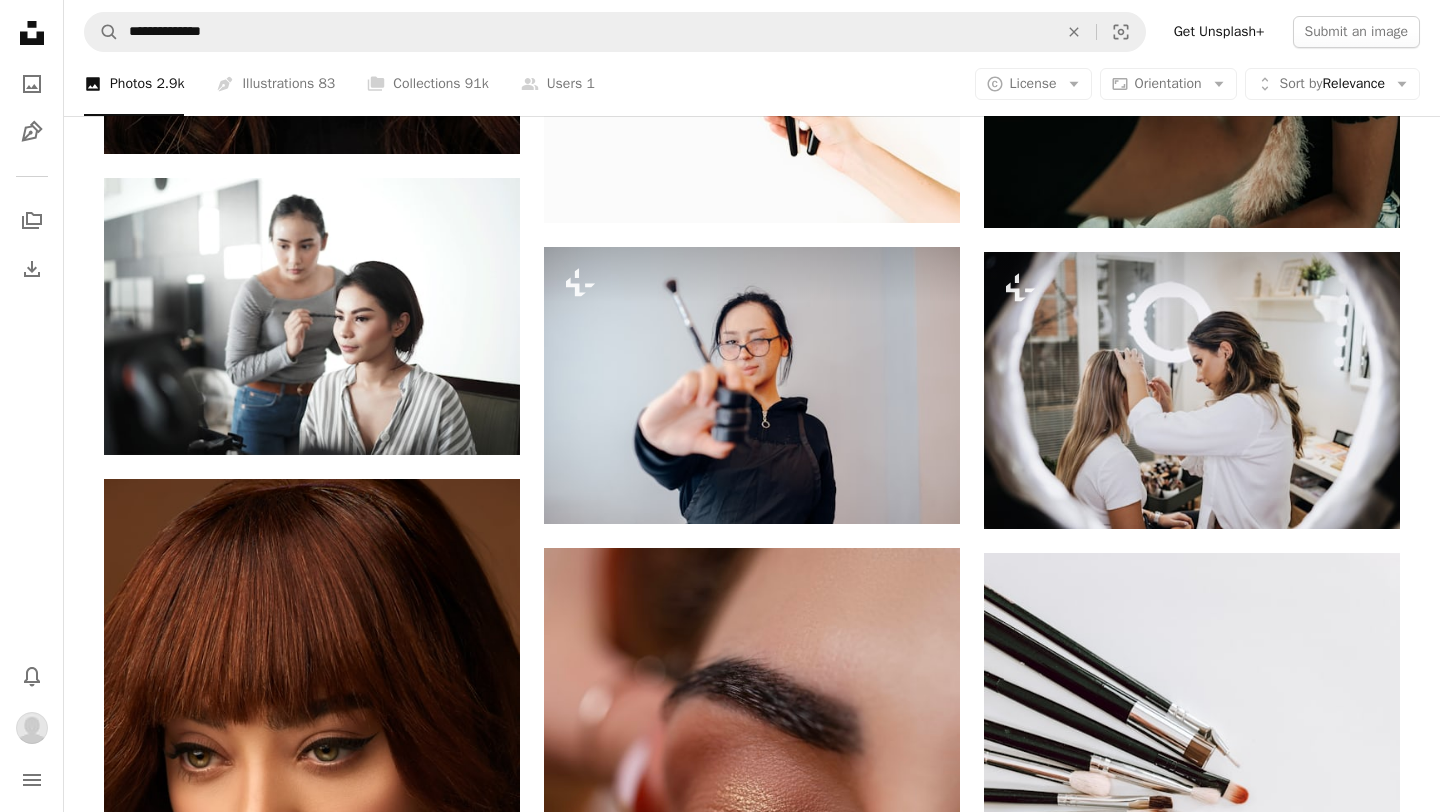 click on "An X shape Add to Collection Create a new collection A checkmark A minus sign 17 photos A lock My first collection Create new collection Name 60 Description  (optional) 250 Make collection private A lock Cancel Create collection" at bounding box center (720, 11544) 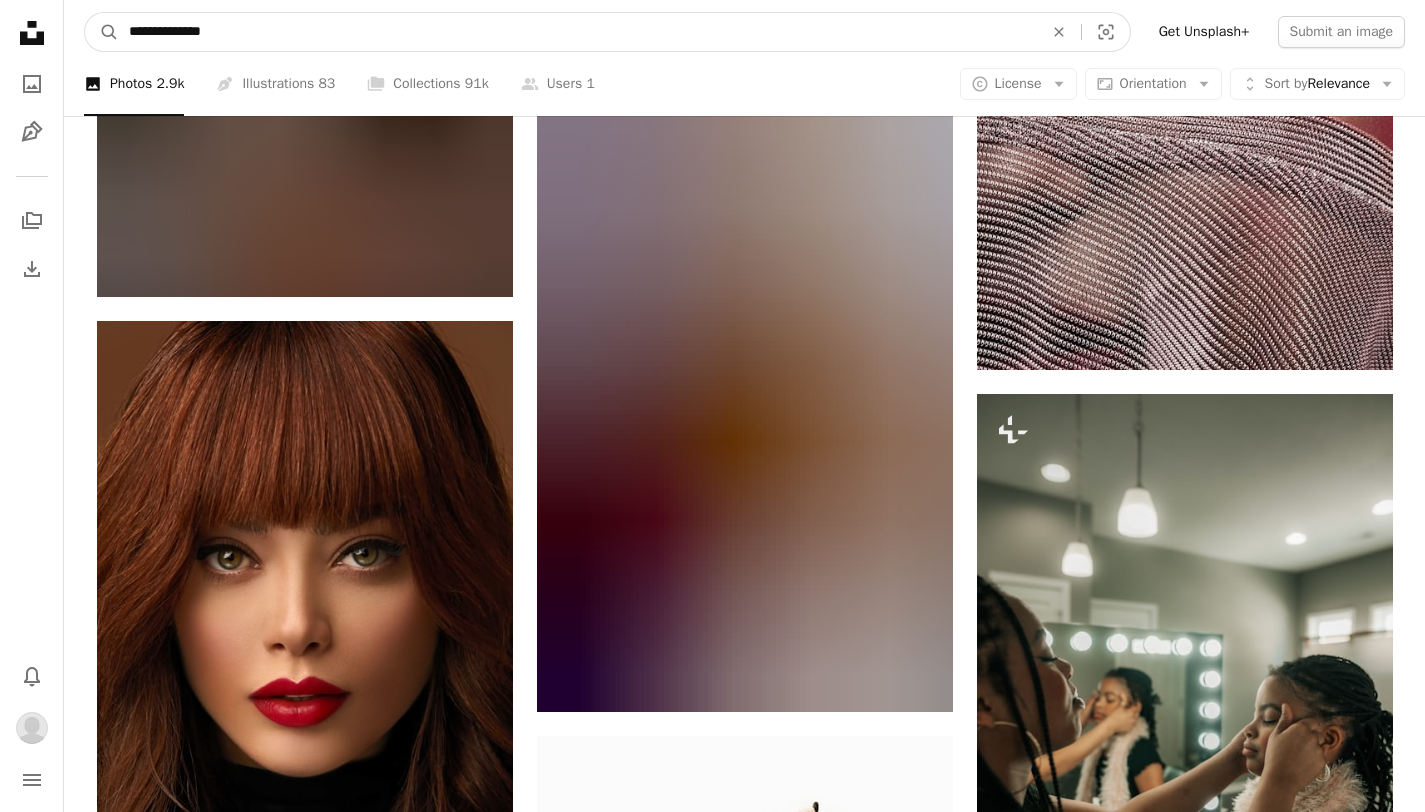 drag, startPoint x: 465, startPoint y: 44, endPoint x: 91, endPoint y: -22, distance: 379.77887 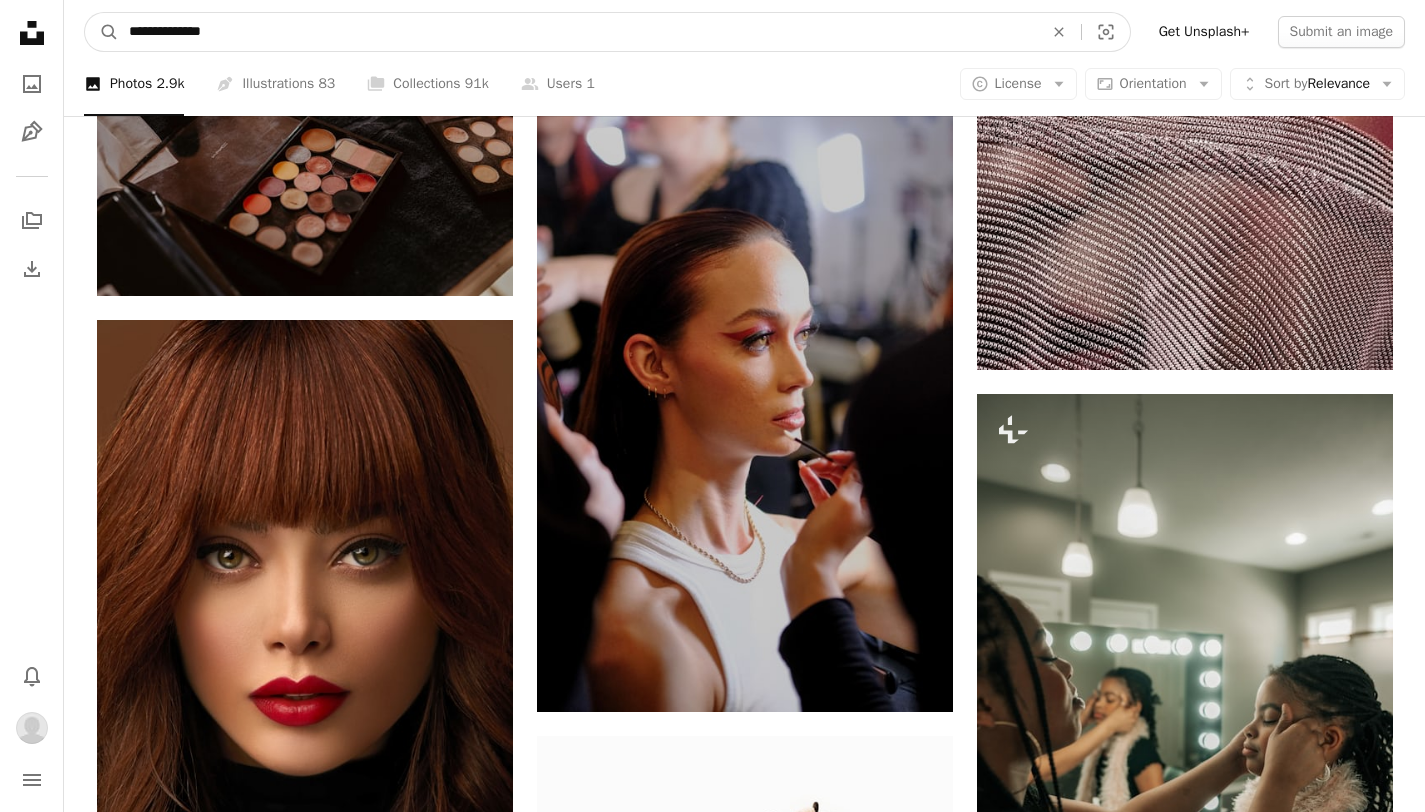click on "MAKE UP ARTIST Chevron right cosmetic person make up brush human makeup artist clothing female wedding woman beauty makeup Plus sign for Unsplash+ A heart A plus sign Getty Images For  Unsplash+ A lock Download A heart A plus sign Wedding Dreamz Available for hire A checkmark inside of a circle Arrow pointing down A heart A plus sign Rosa Rafael Available for hire A checkmark inside of a circle Arrow pointing down A heart A plus sign" at bounding box center (712, 4508) 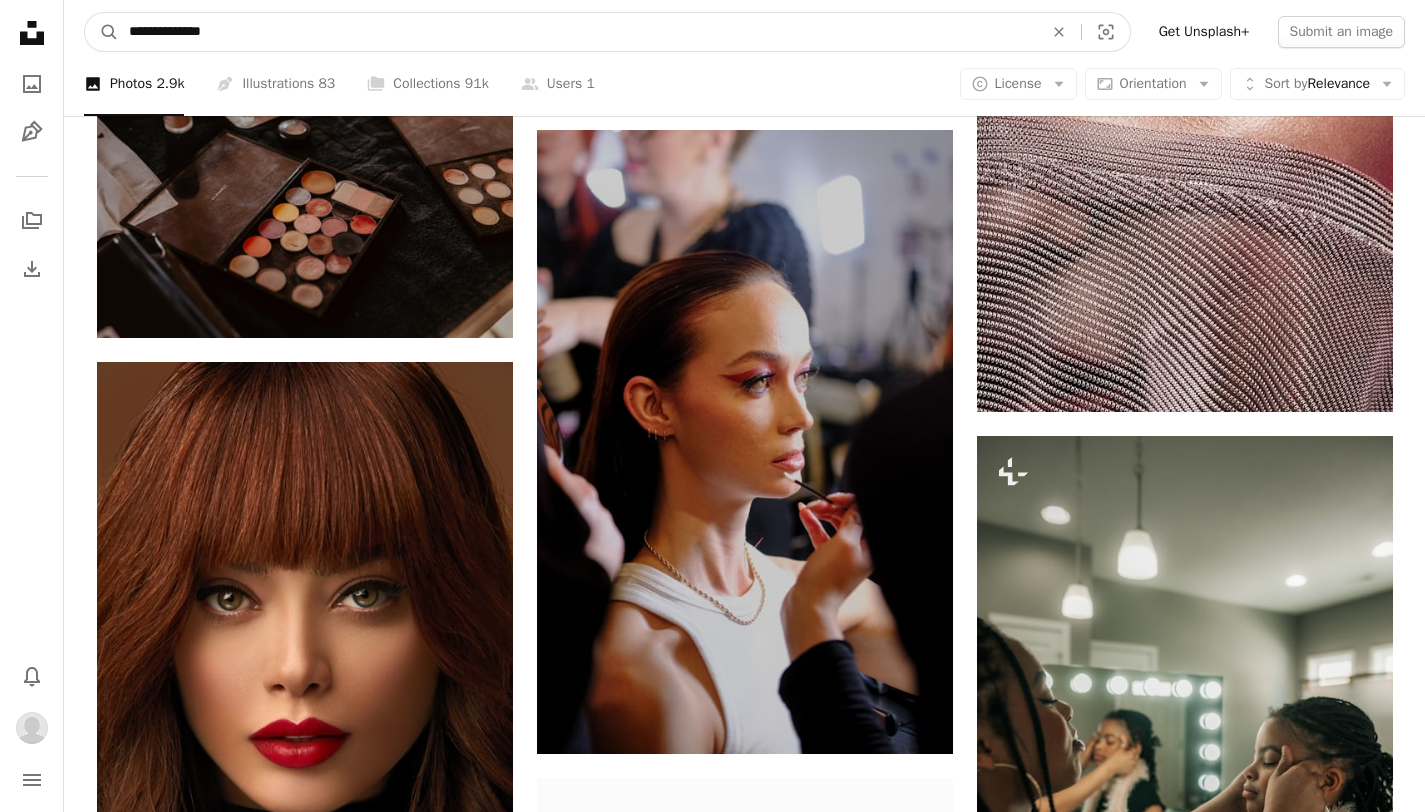 type on "**********" 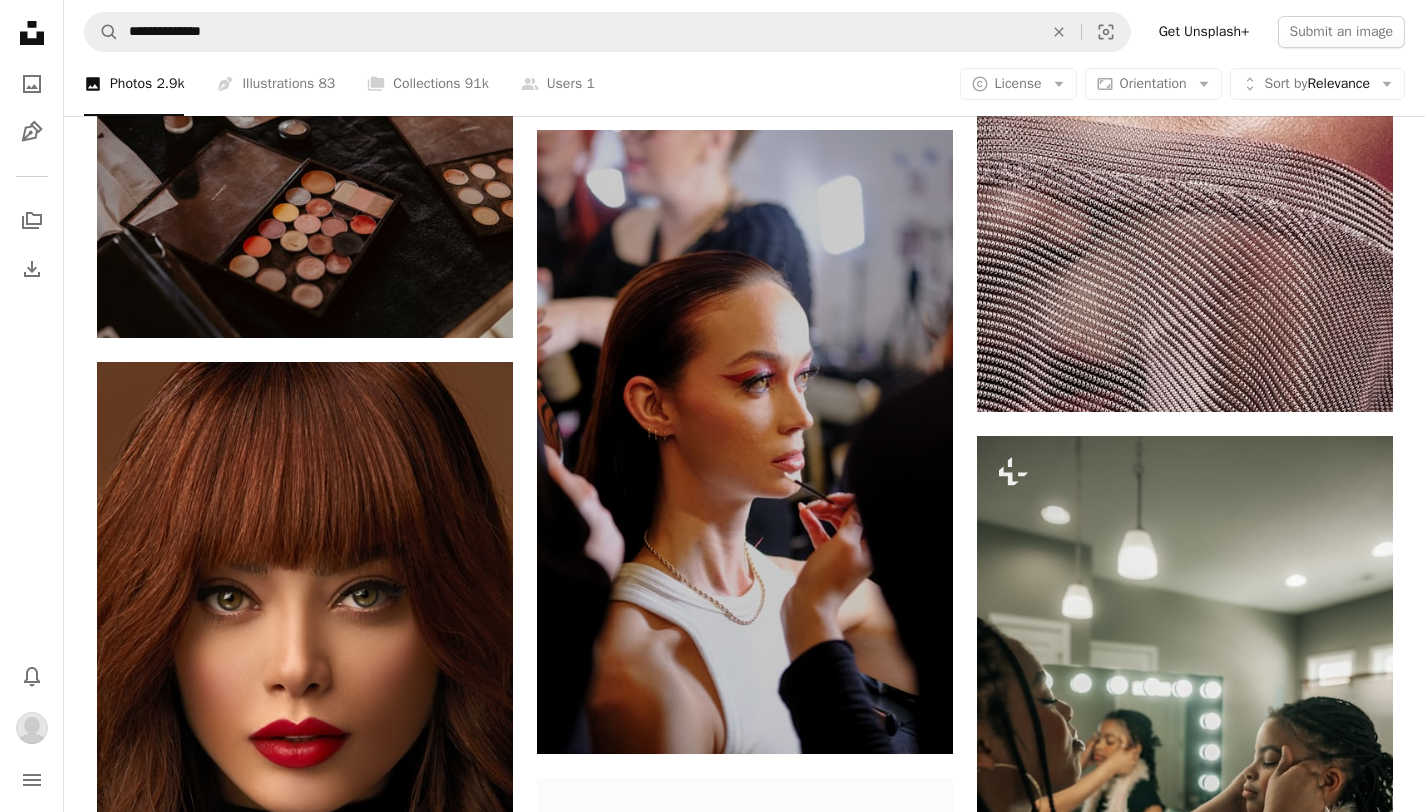 scroll, scrollTop: 0, scrollLeft: 0, axis: both 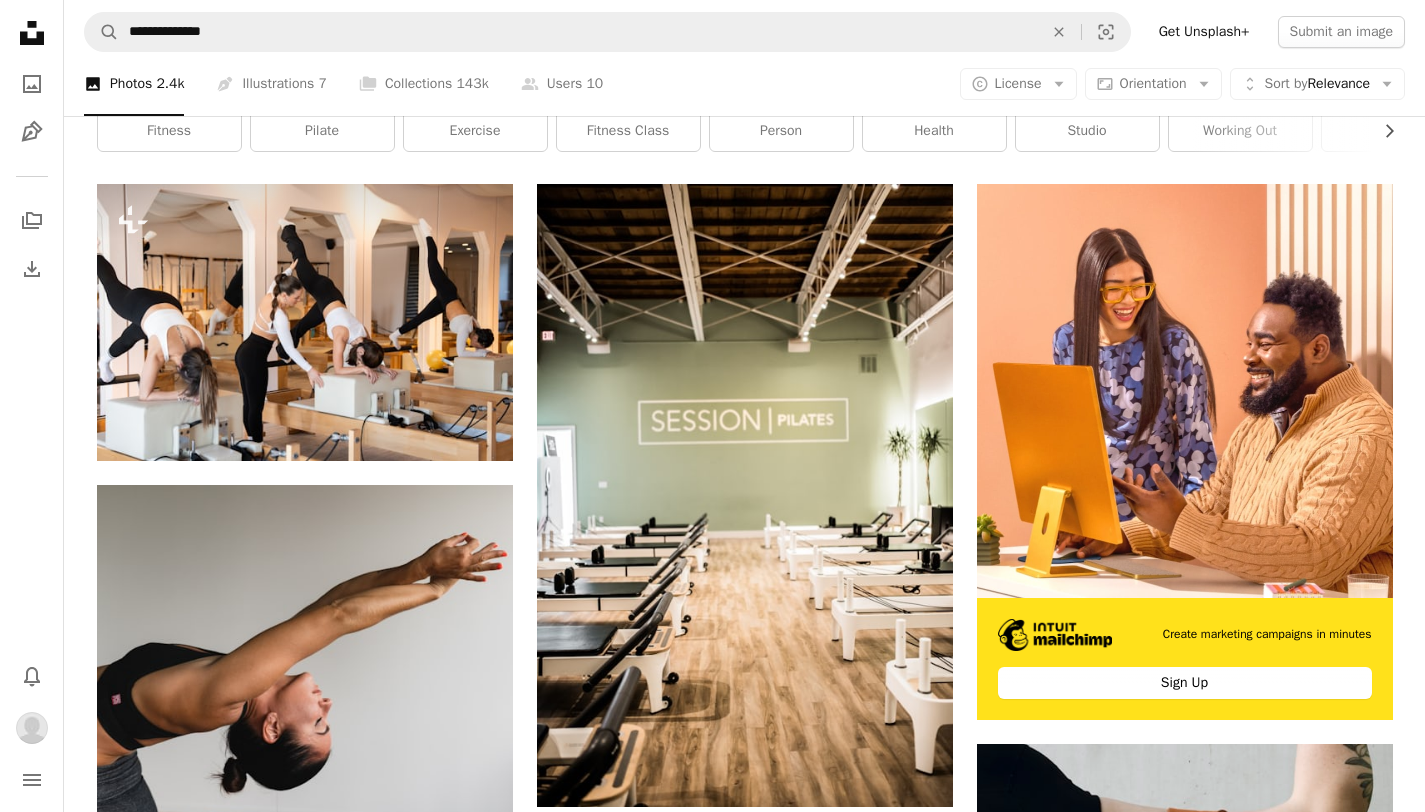 drag, startPoint x: 1439, startPoint y: 110, endPoint x: 1428, endPoint y: 116, distance: 12.529964 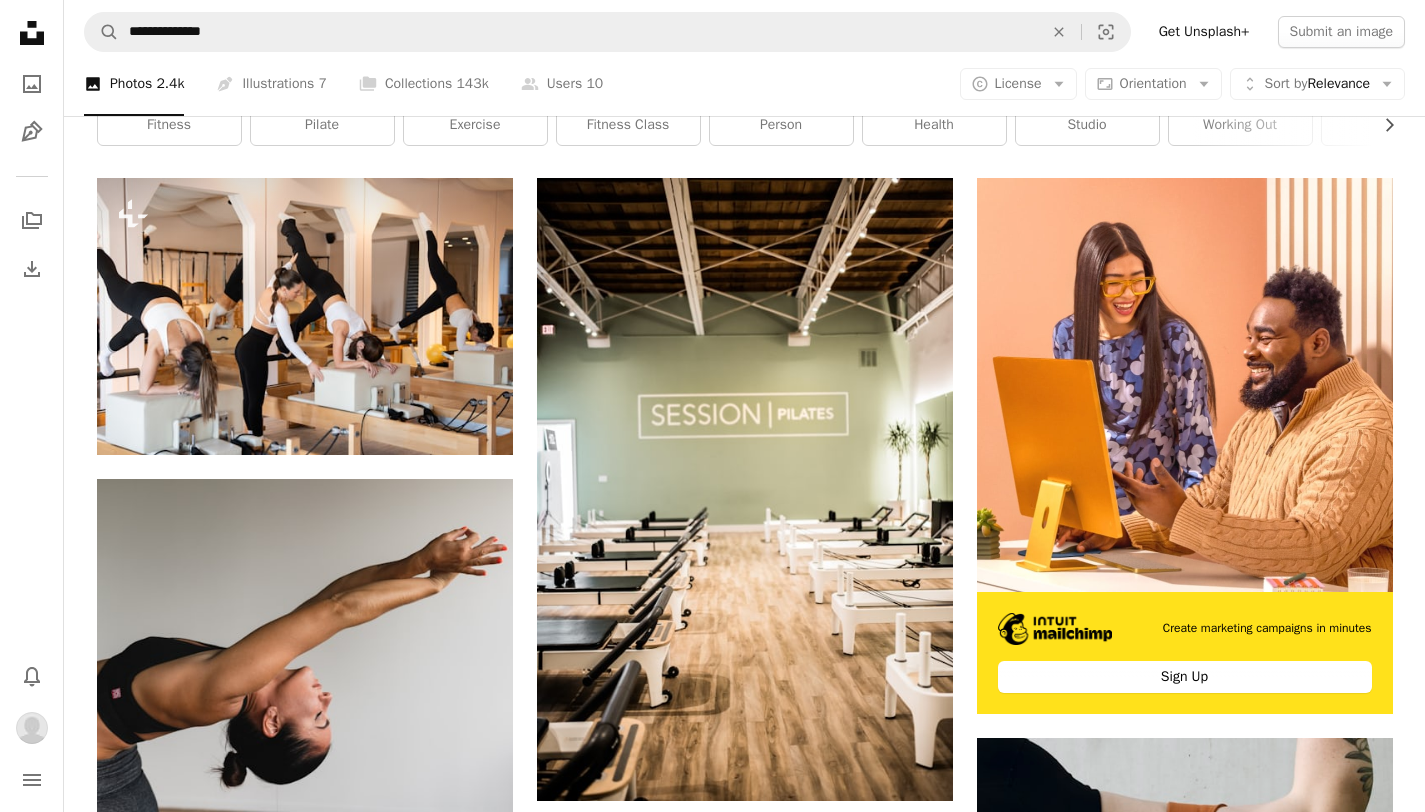 click on "Plus sign for Unsplash+ A heart A plus sign Ahmed For  Unsplash+ A lock Download A heart A plus sign Dane Wetton Available for hire A checkmark inside of a circle Arrow pointing down A heart A plus sign Karolina Grabowska Available for hire A checkmark inside of a circle Arrow pointing down A heart A plus sign Amine Ben Mohamed Available for hire A checkmark inside of a circle Arrow pointing down A heart A plus sign Ahmet Kurt Available for hire A checkmark inside of a circle Arrow pointing down A heart A plus sign Bogomil Mihaylov Available for hire A checkmark inside of a circle Arrow pointing down A heart A plus sign The Nix Company Arrow pointing down A heart A plus sign Ahmet Kurt Available for hire A checkmark inside of a circle Arrow pointing down Plus sign for Unsplash+ A heart A plus sign Ahmed For  Unsplash+ A lock Download A heart A plus sign Ahmet Kurt Available for hire A checkmark inside of a circle Arrow pointing down Plus sign for Unsplash+ A heart A plus sign Hans Isaacson For  Unsplash+ For" at bounding box center (745, 1982) 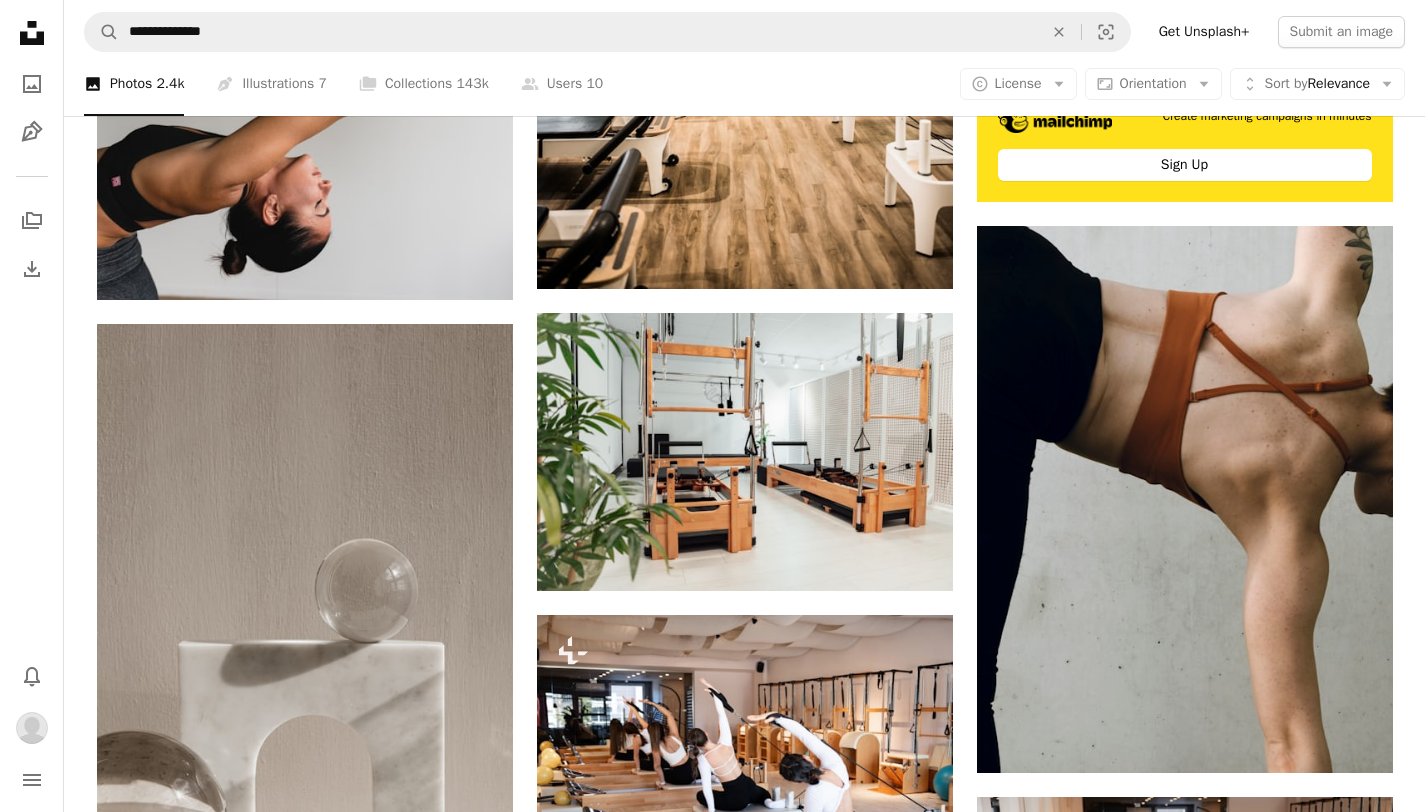scroll, scrollTop: 839, scrollLeft: 0, axis: vertical 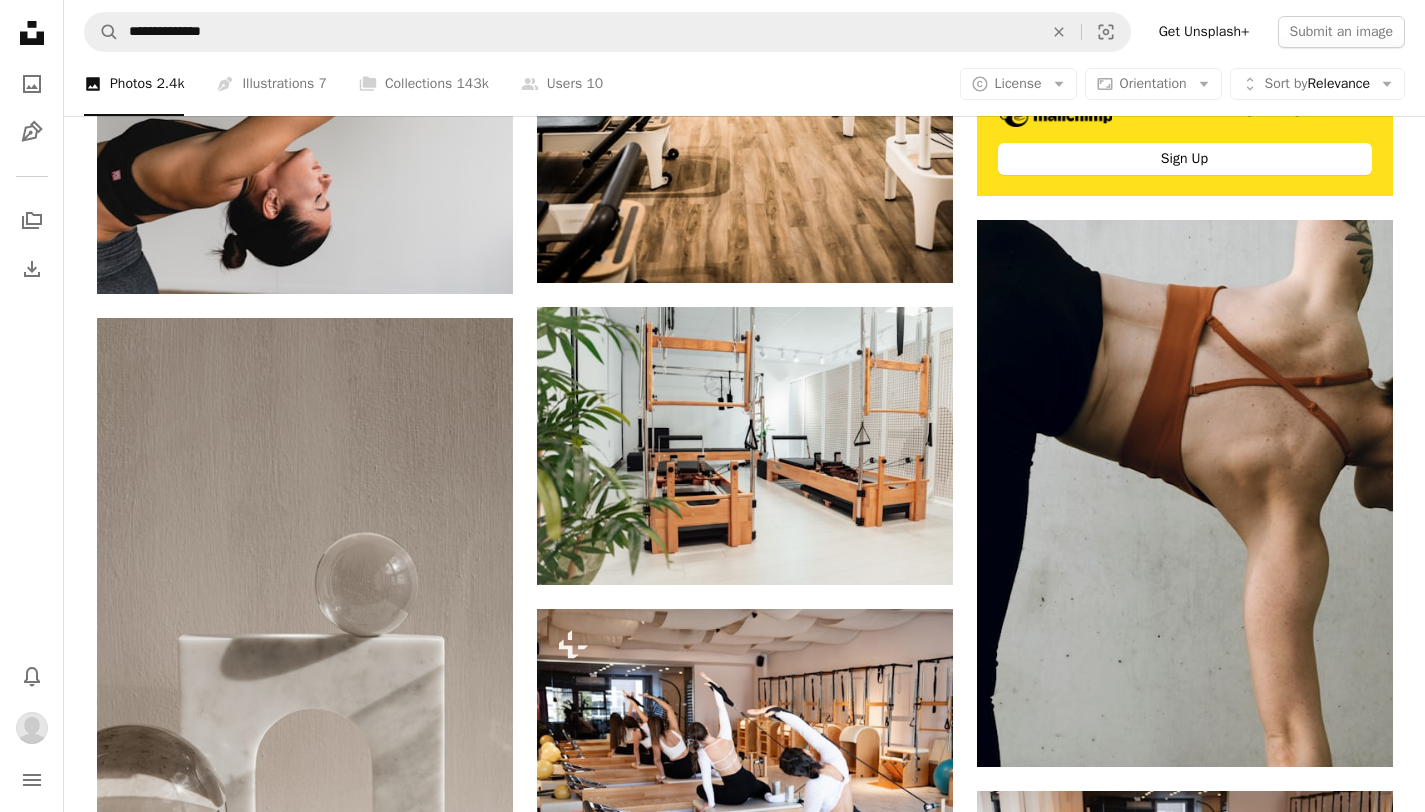 drag, startPoint x: 1439, startPoint y: 107, endPoint x: 1439, endPoint y: 191, distance: 84 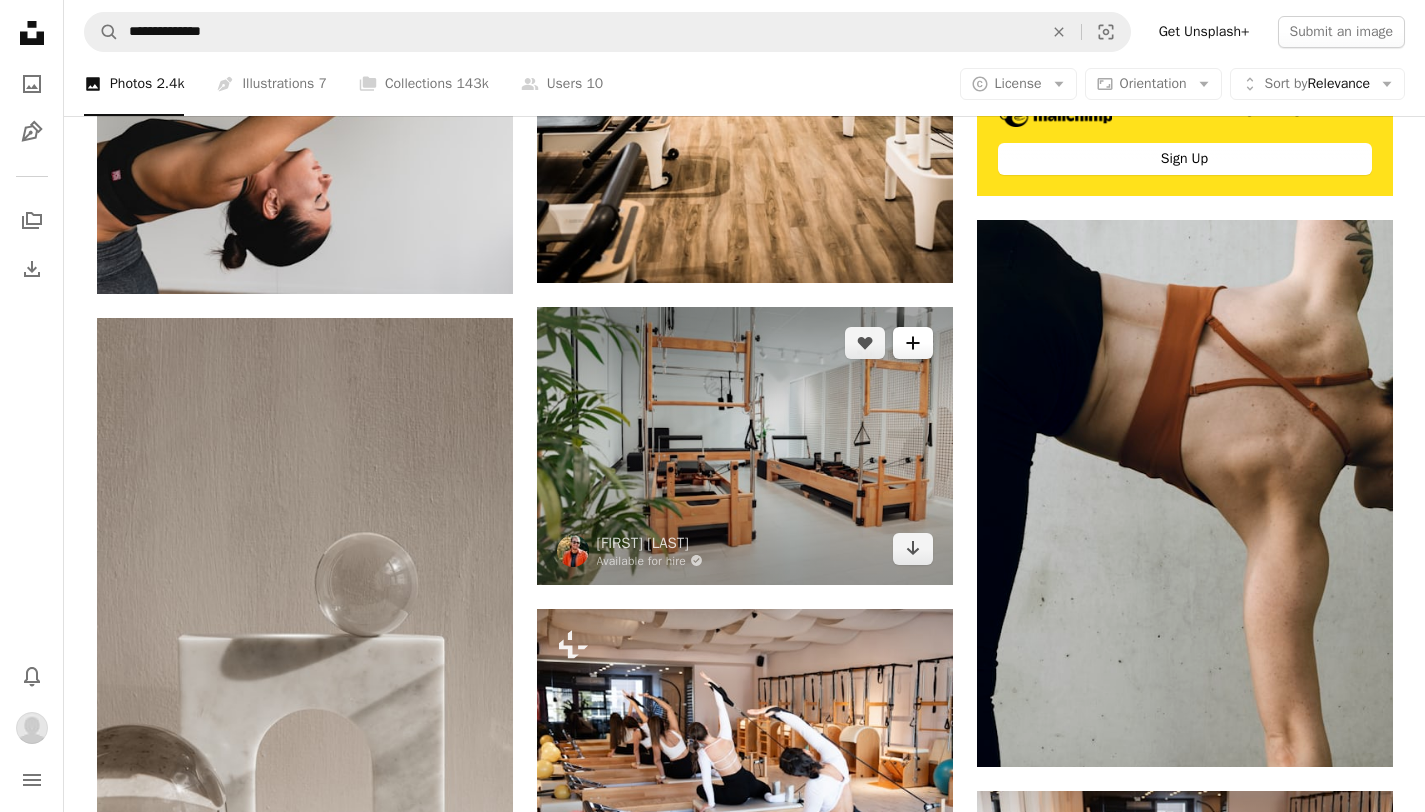click on "A plus sign" 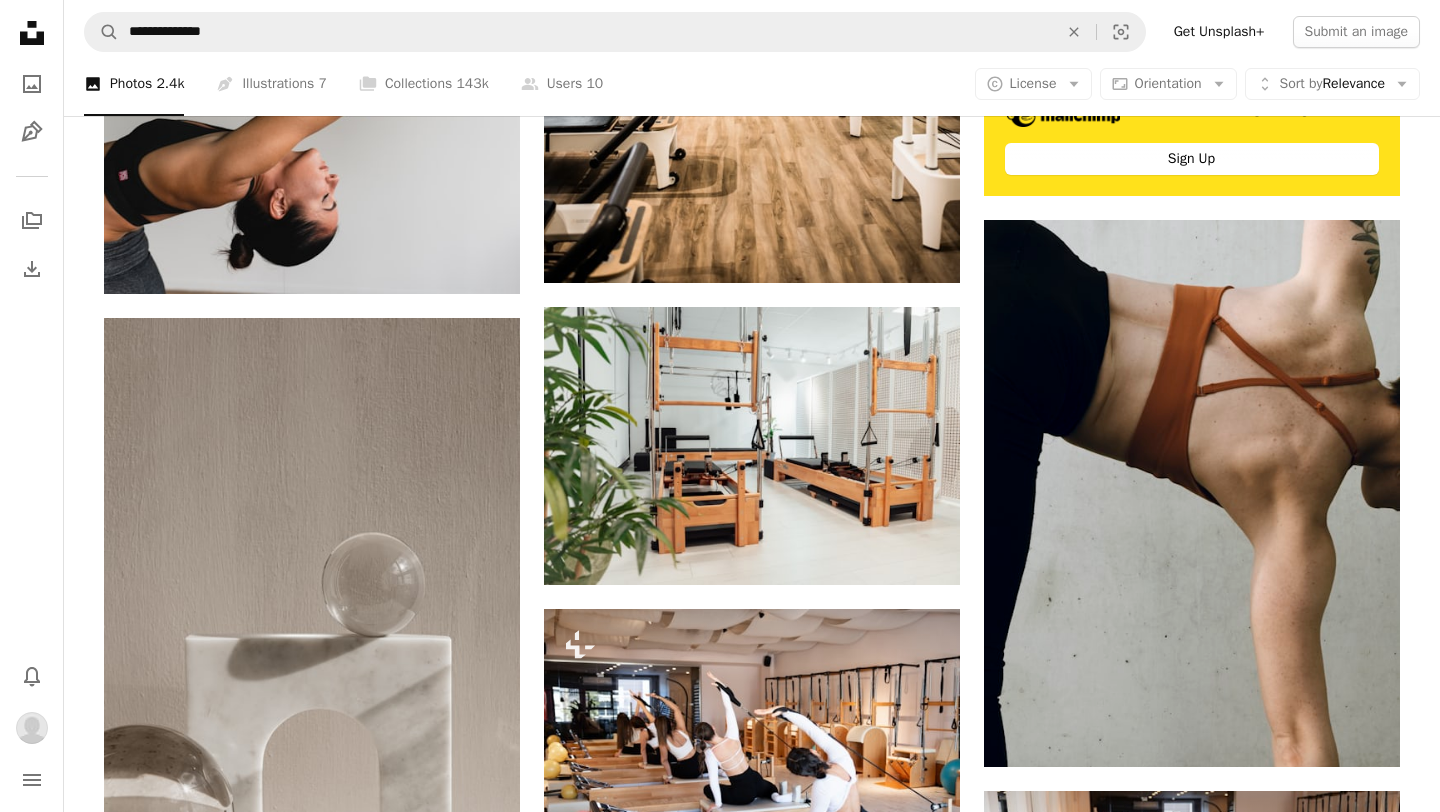 click on "A checkmark A plus sign 17 photos A lock My first collection" at bounding box center [886, 4528] 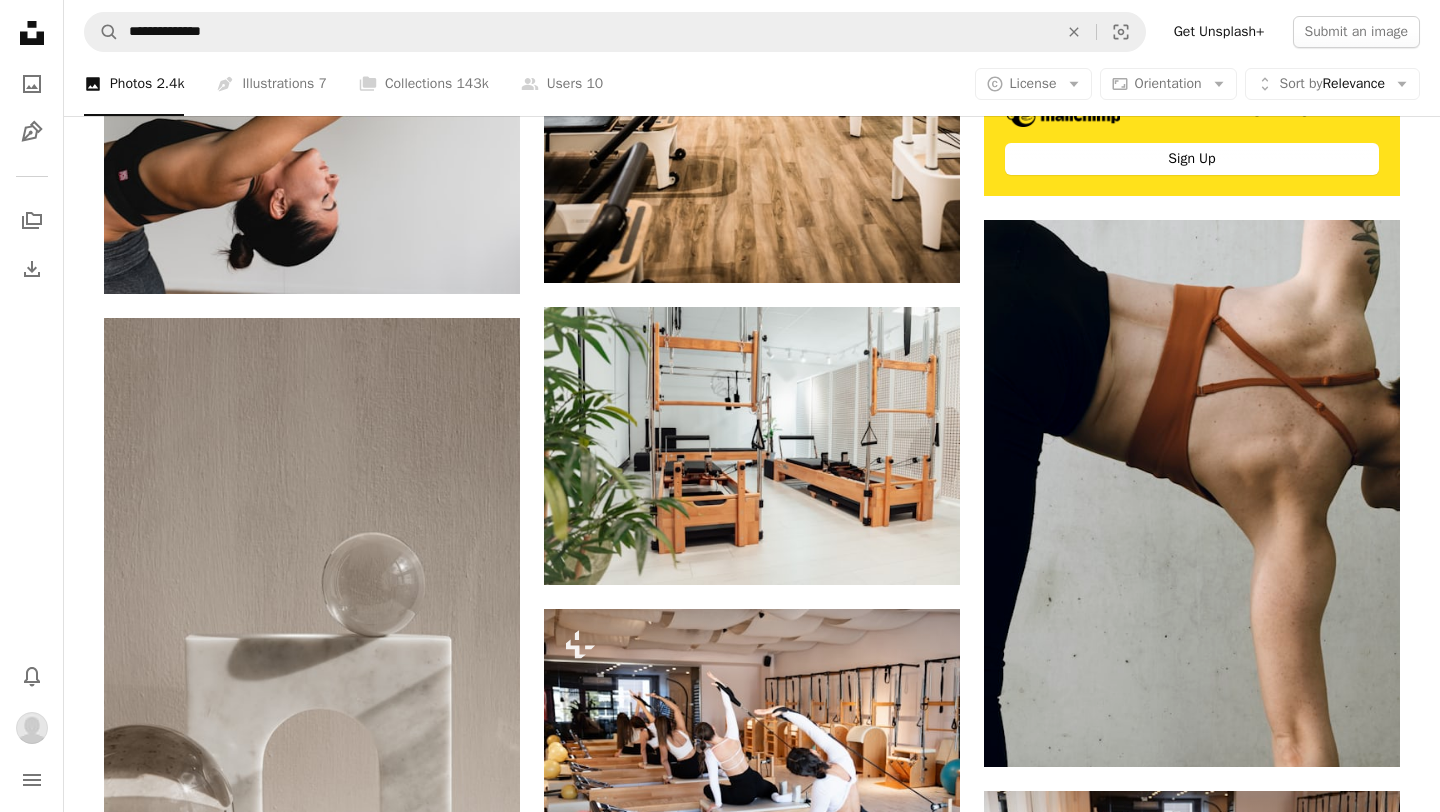 click on "An X shape Add to Collection Create a new collection A checkmark A minus sign 18 photos A lock My first collection Create new collection Name 60 Description  (optional) 250 Make collection private A lock Cancel Create collection" at bounding box center (720, 4594) 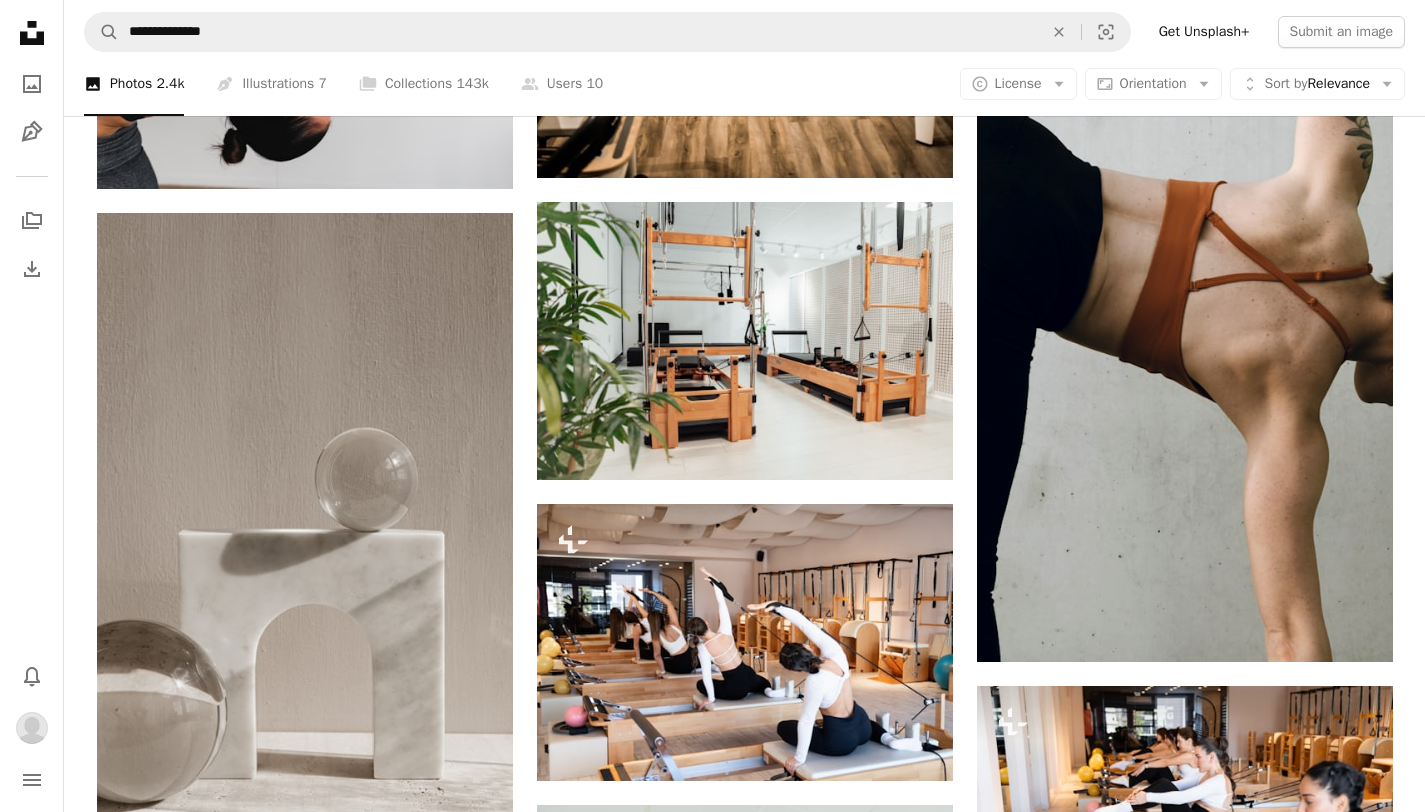 scroll, scrollTop: 925, scrollLeft: 0, axis: vertical 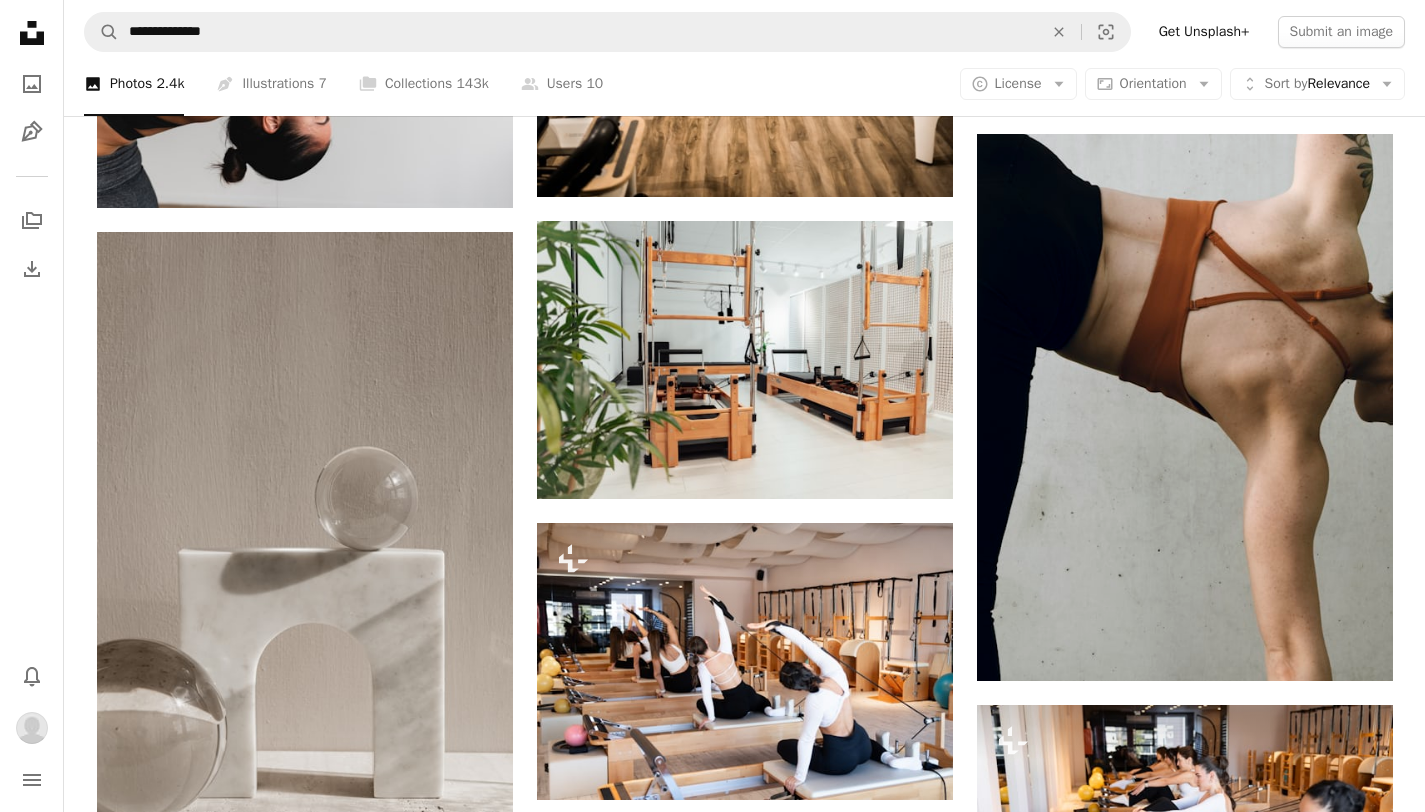 drag, startPoint x: 1439, startPoint y: 222, endPoint x: 1431, endPoint y: 236, distance: 16.124516 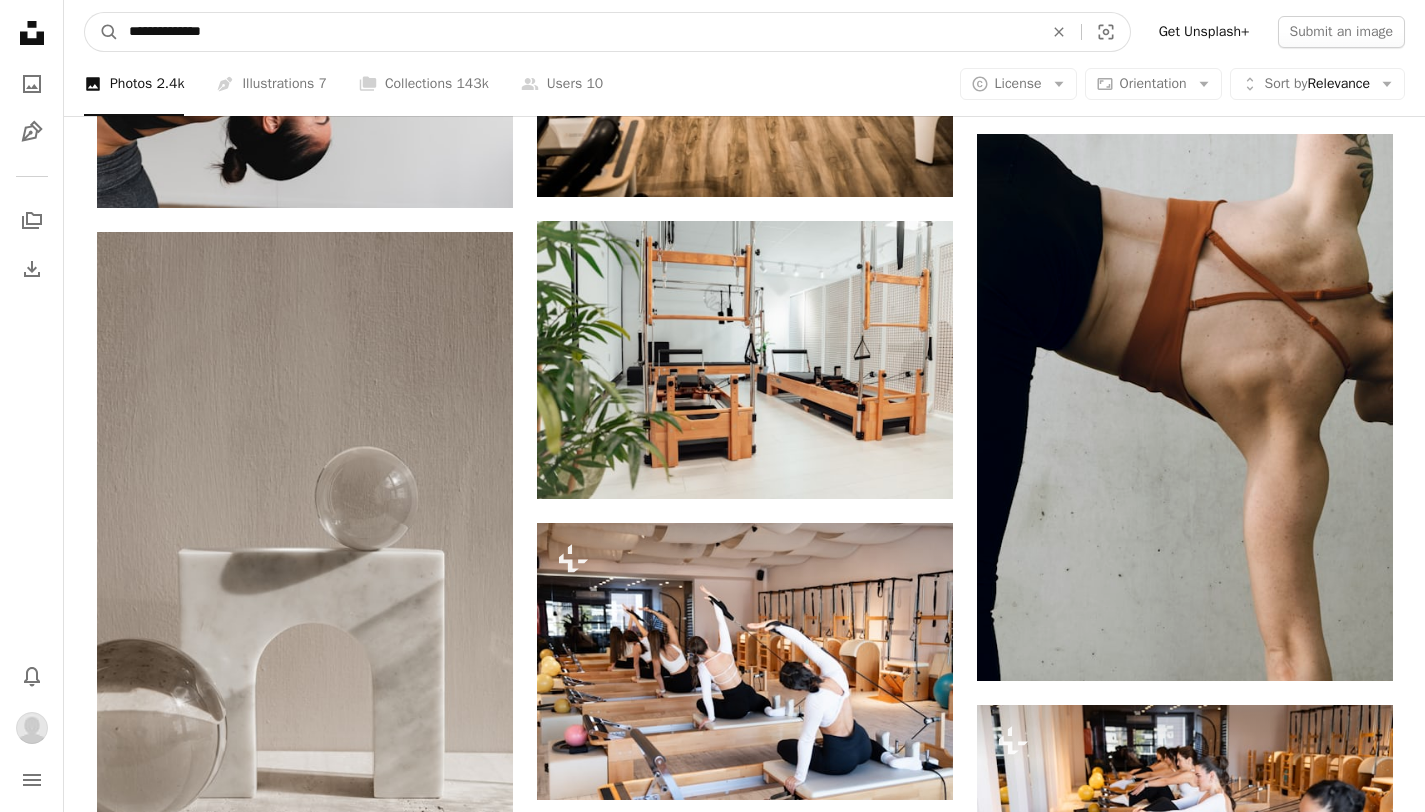 scroll, scrollTop: 322, scrollLeft: 0, axis: vertical 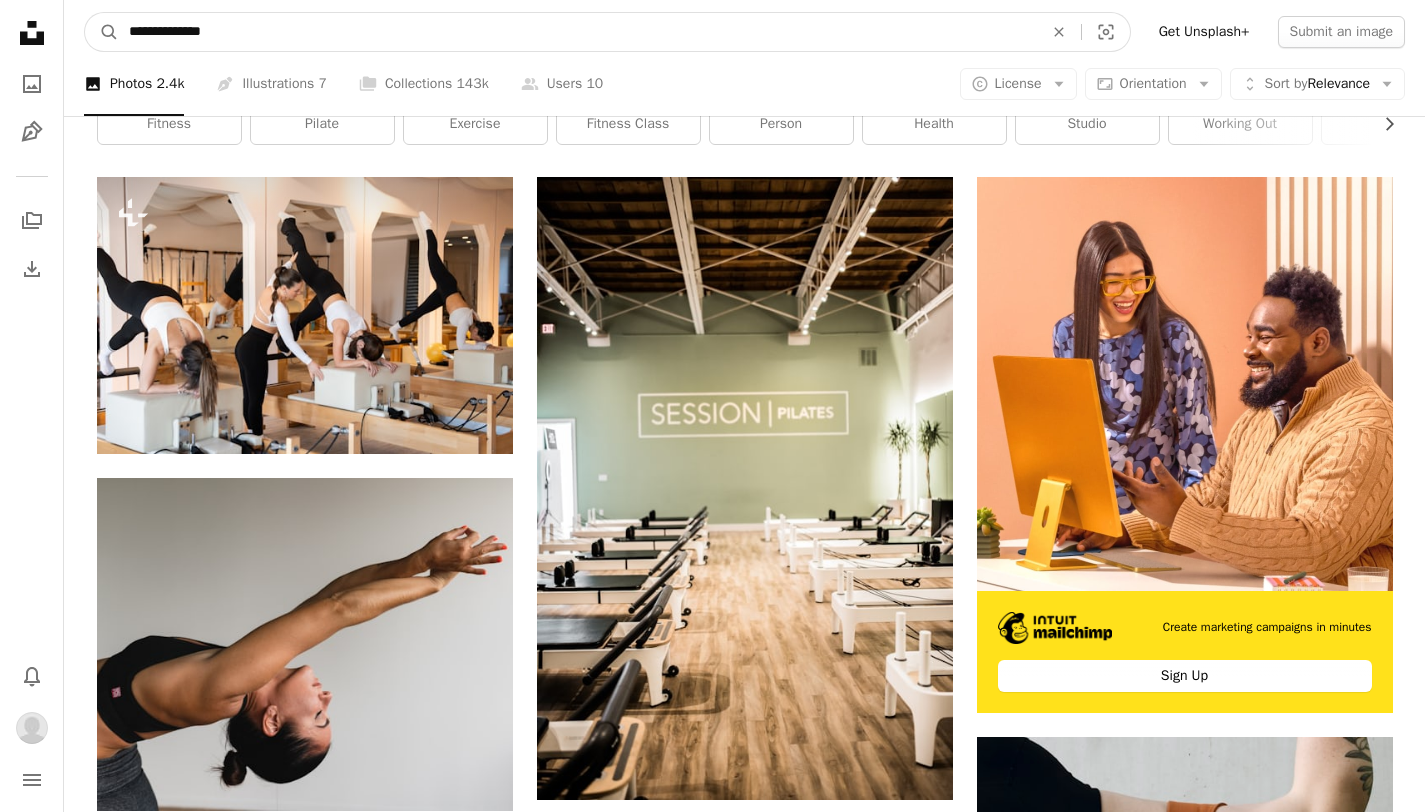drag, startPoint x: 294, startPoint y: 31, endPoint x: 14, endPoint y: -30, distance: 286.56763 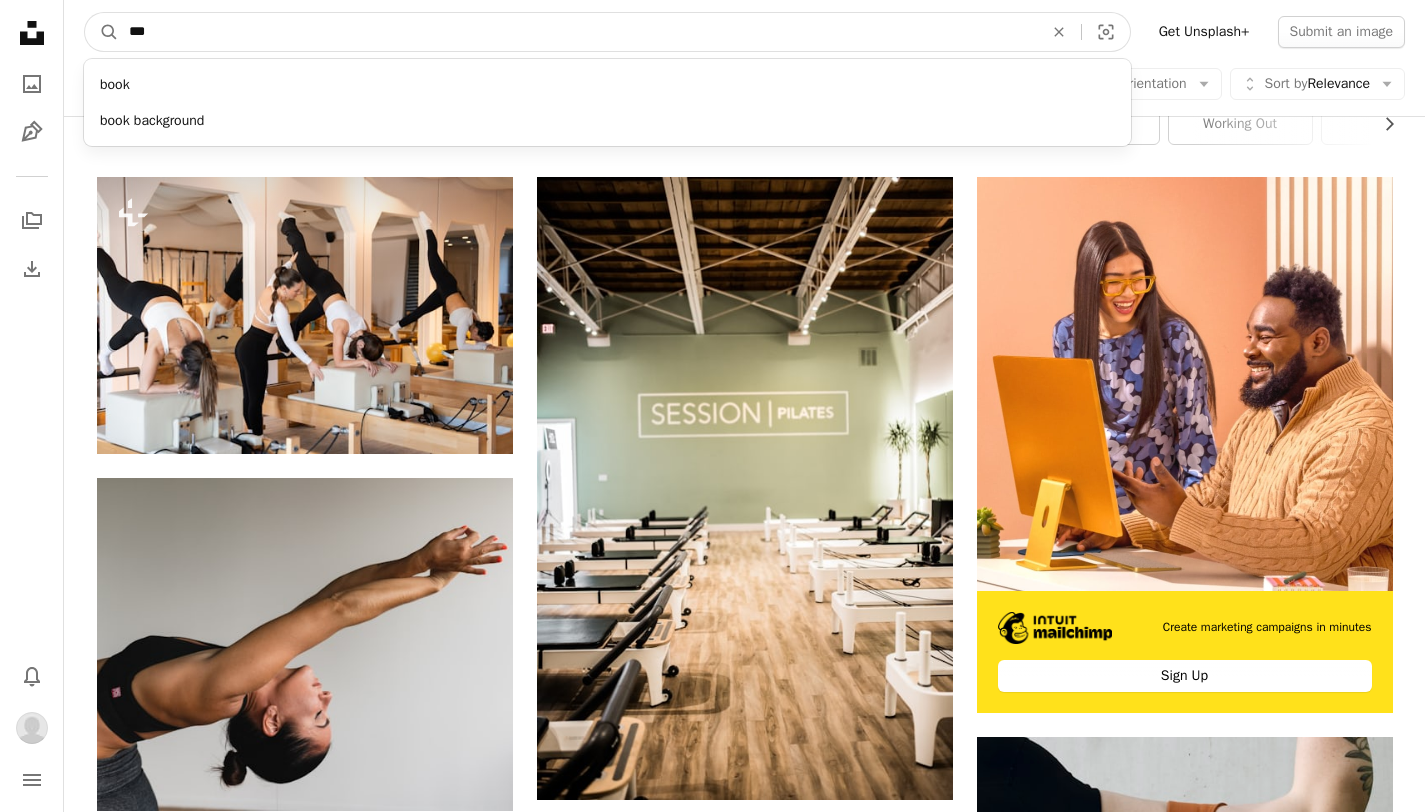type on "****" 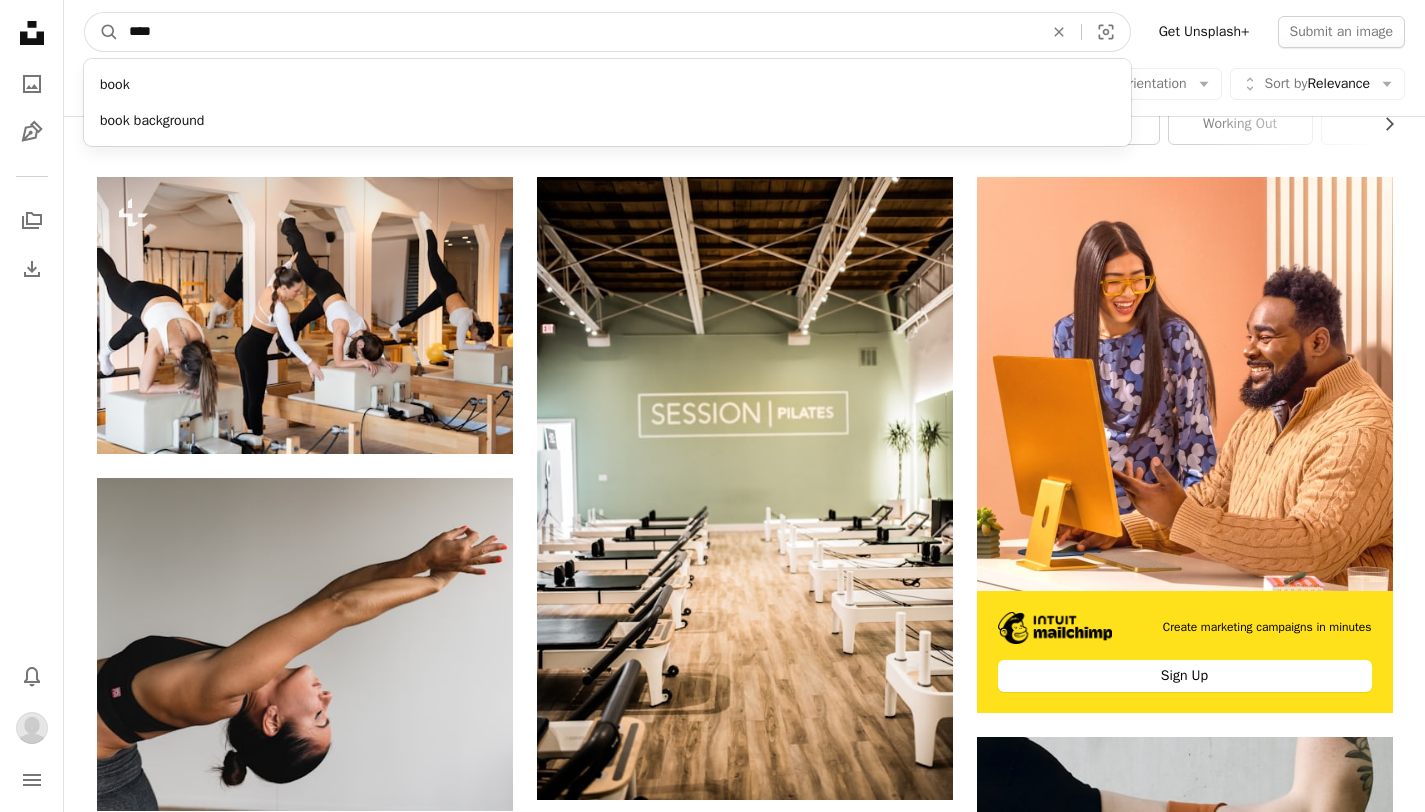 click on "A magnifying glass" at bounding box center (102, 32) 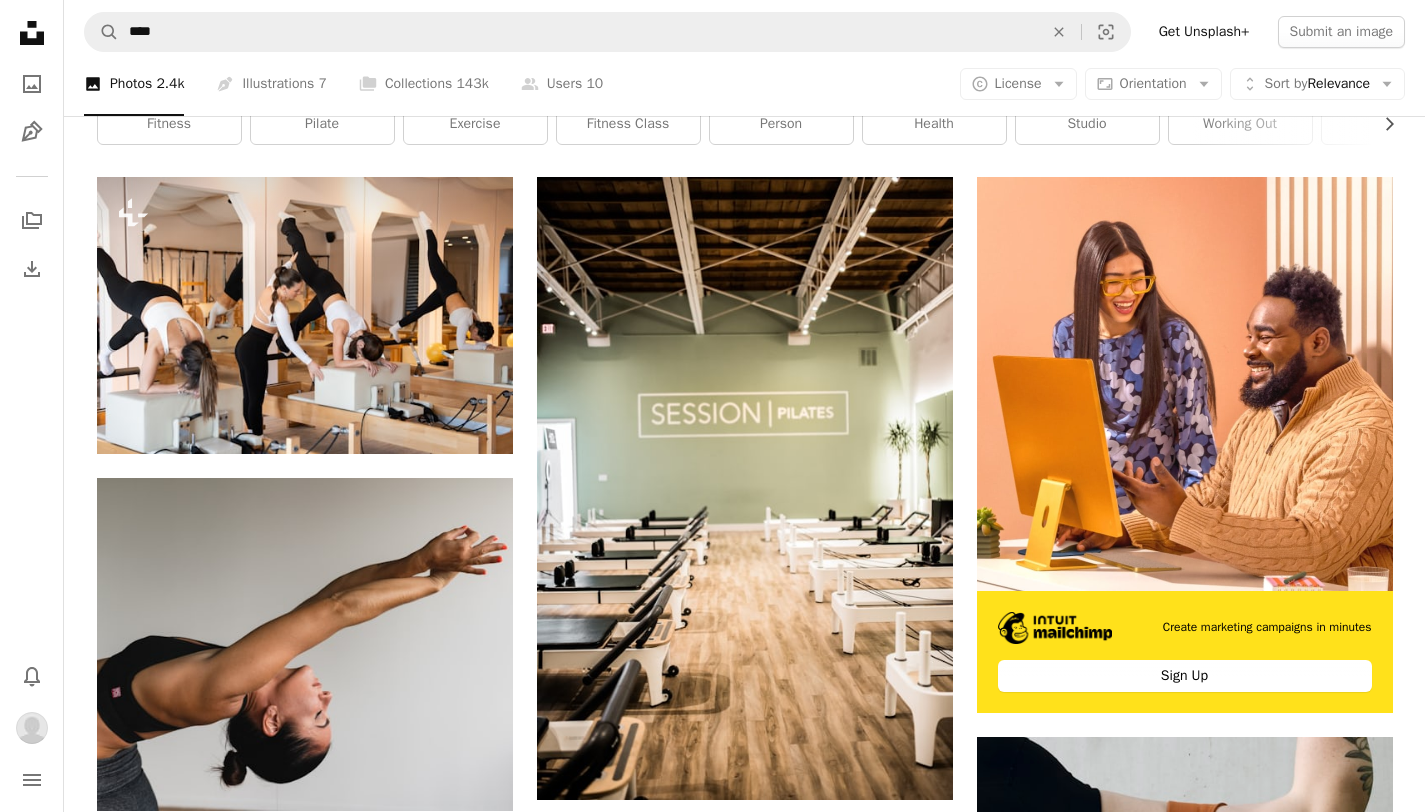 scroll, scrollTop: 0, scrollLeft: 0, axis: both 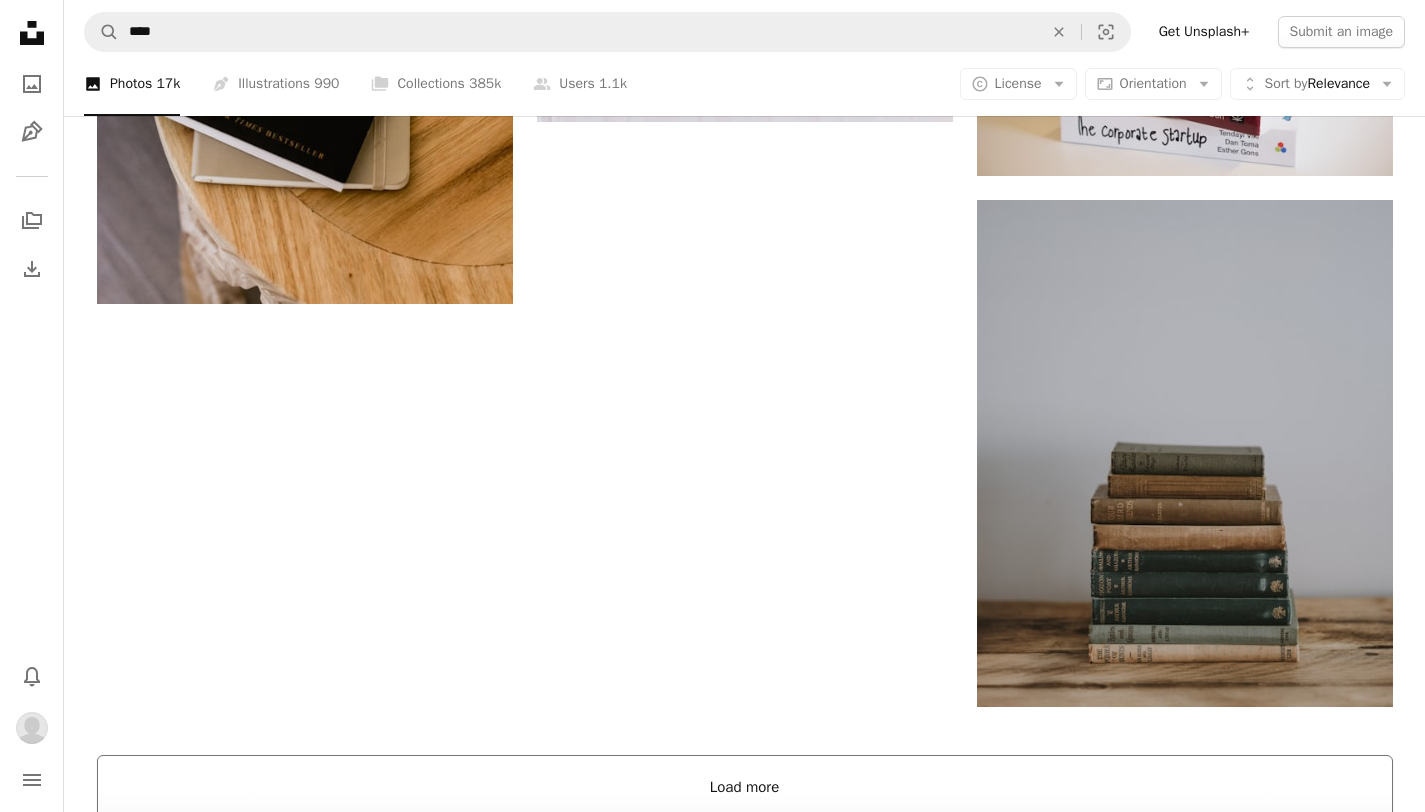 click on "Load more" at bounding box center [745, 787] 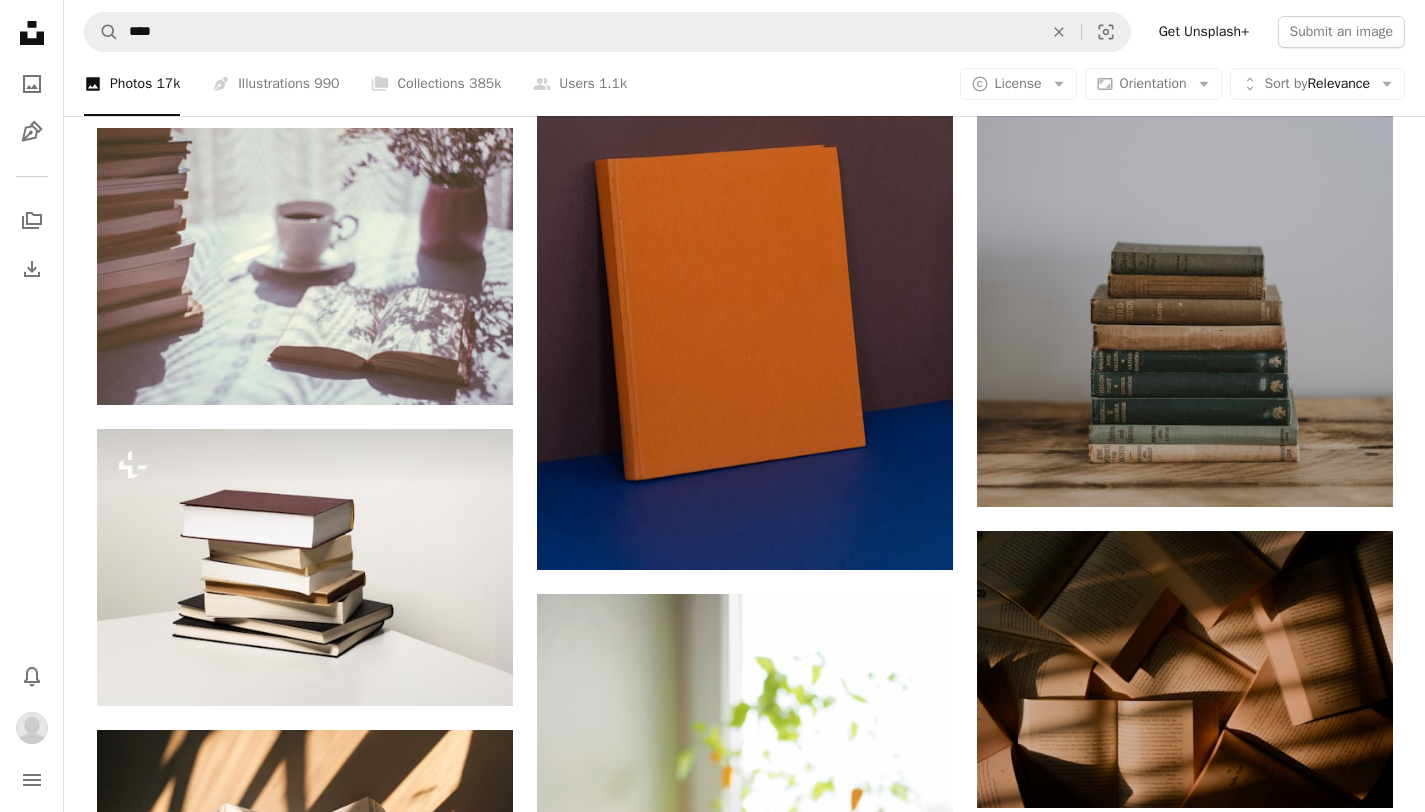 scroll, scrollTop: 3592, scrollLeft: 0, axis: vertical 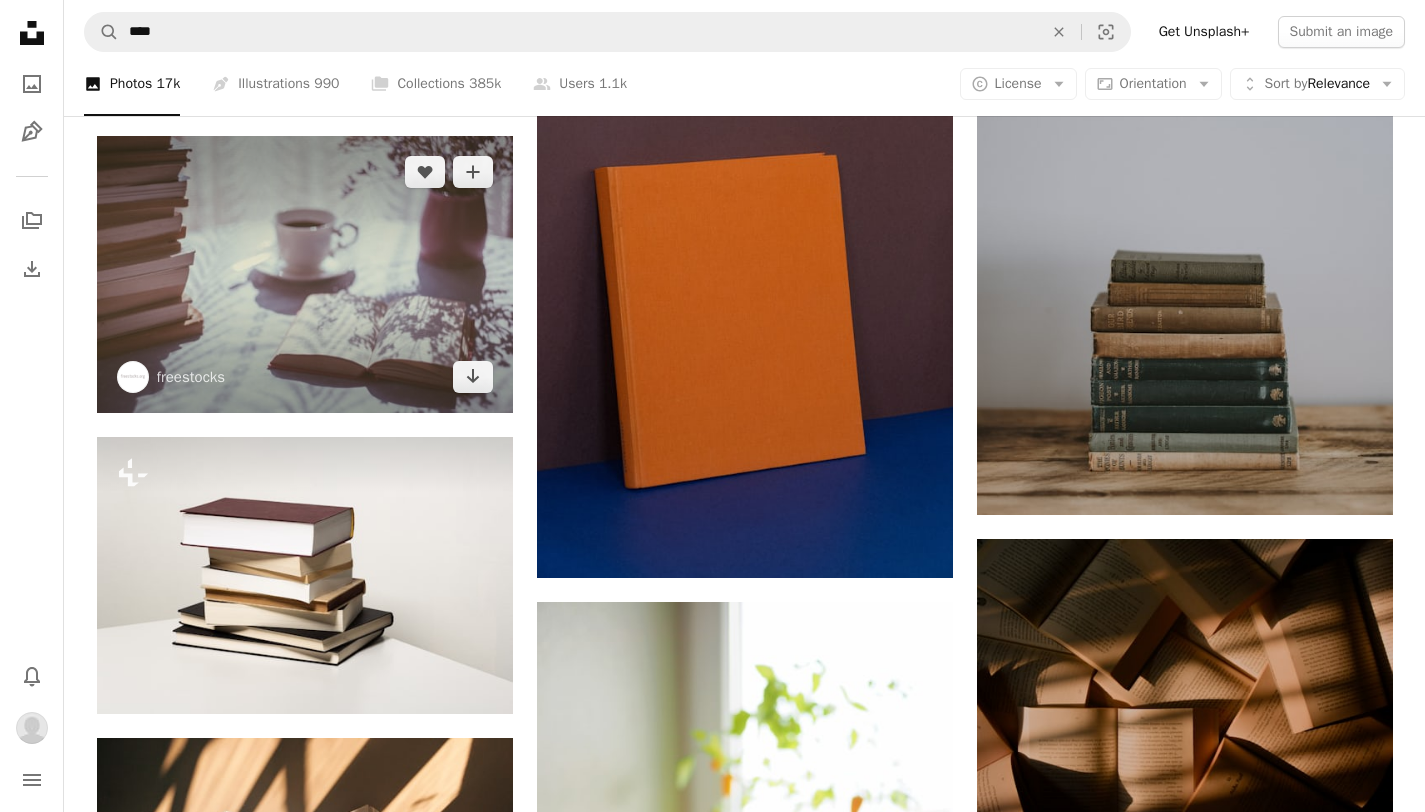 click at bounding box center [305, 274] 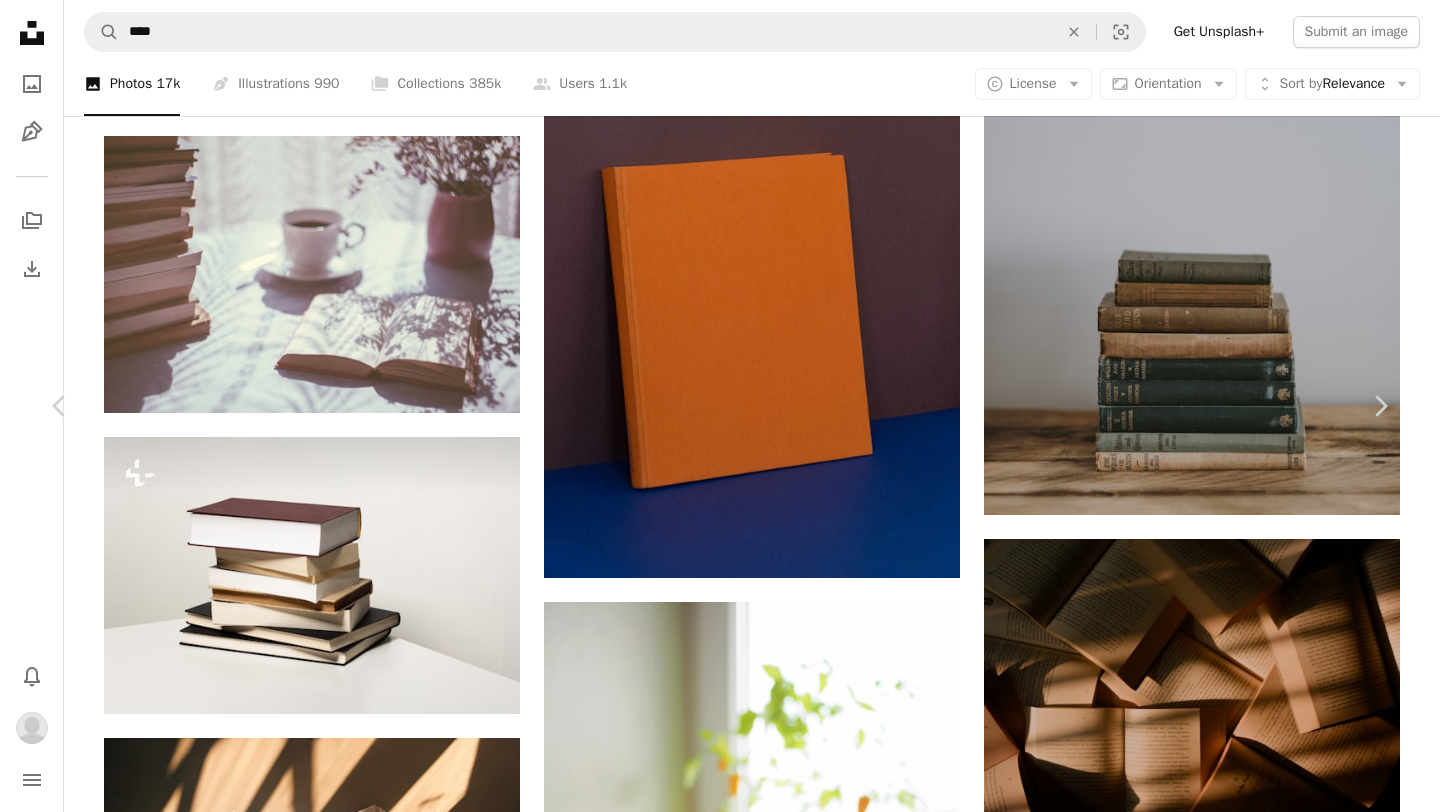 click on "A plus sign" at bounding box center (1139, 3214) 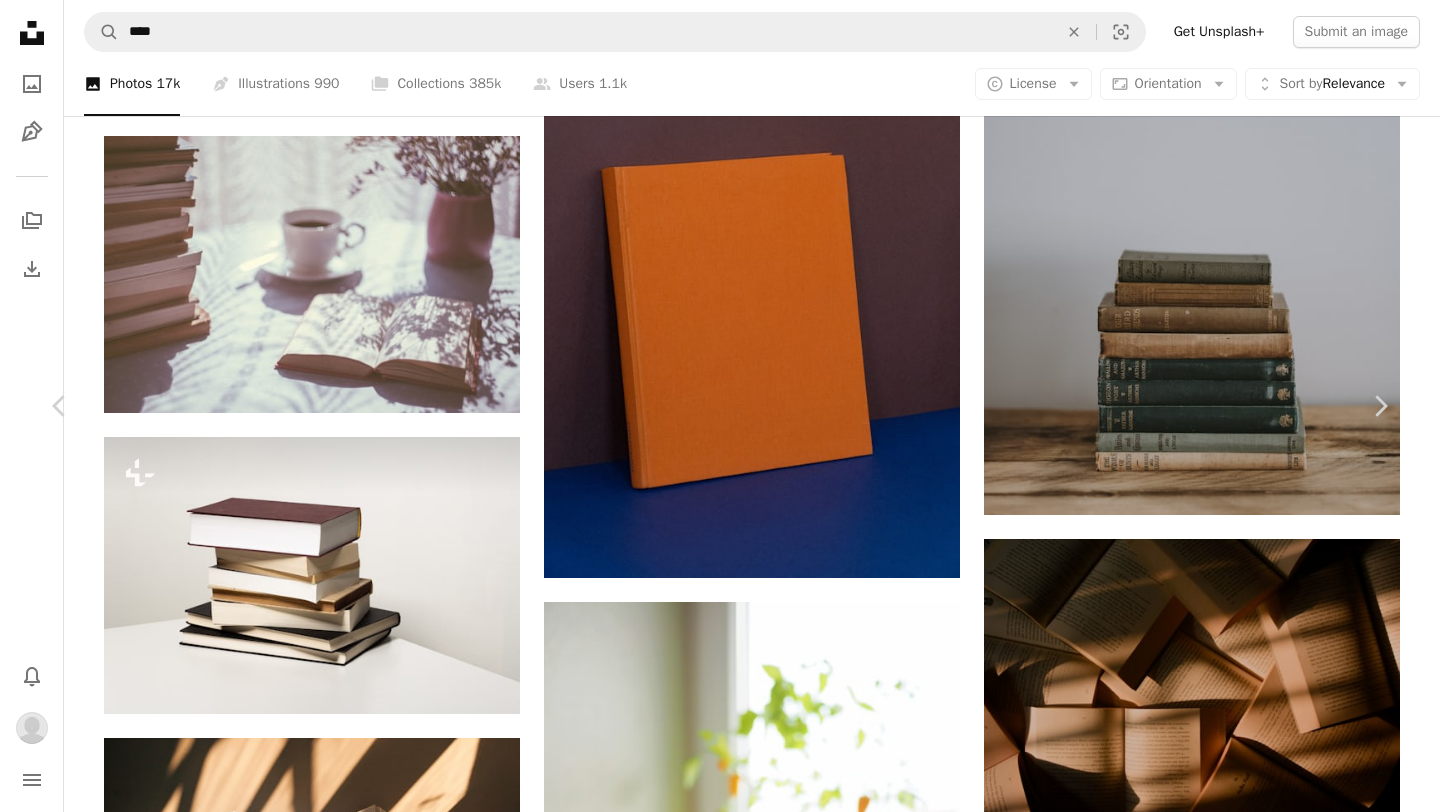click on "18 photos" at bounding box center [886, 3493] 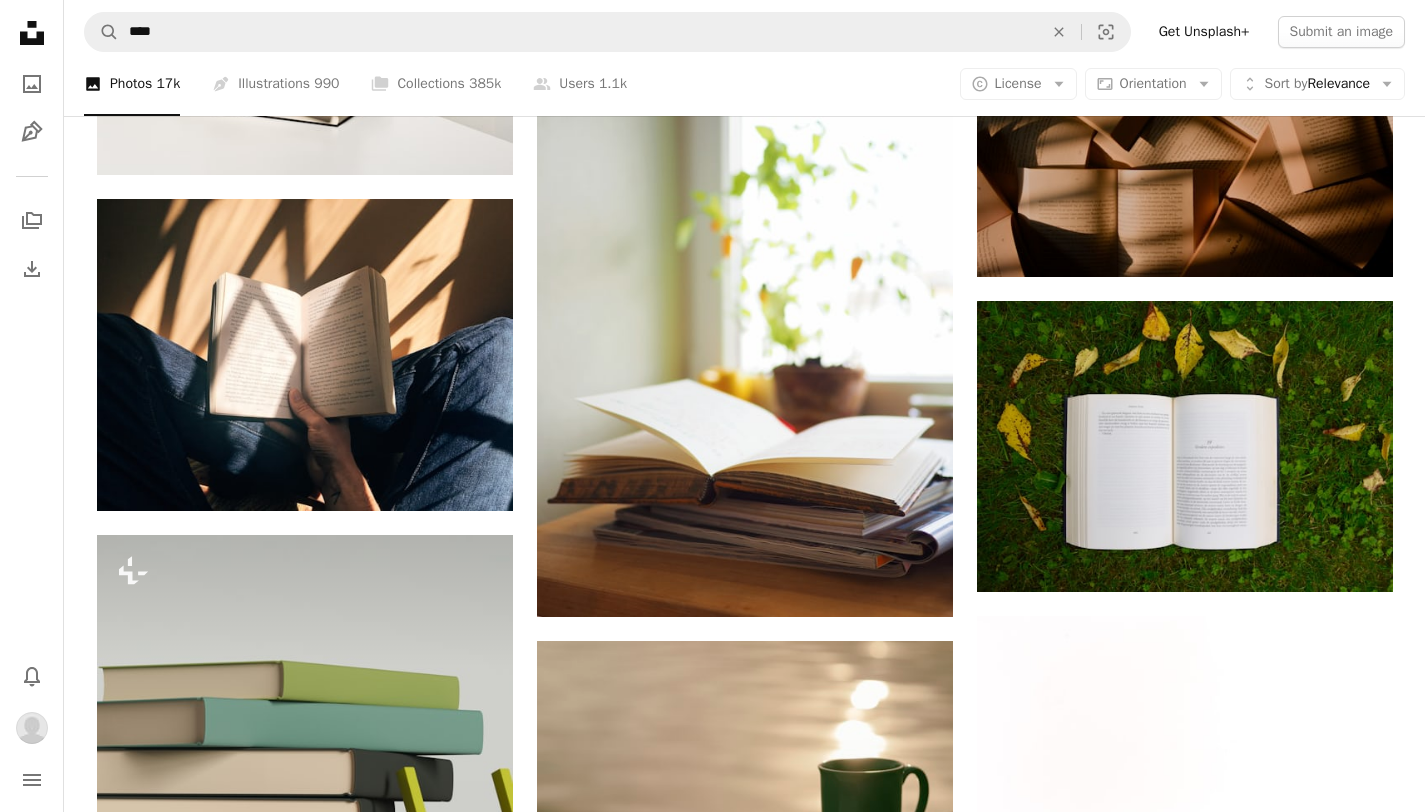 scroll, scrollTop: 4144, scrollLeft: 0, axis: vertical 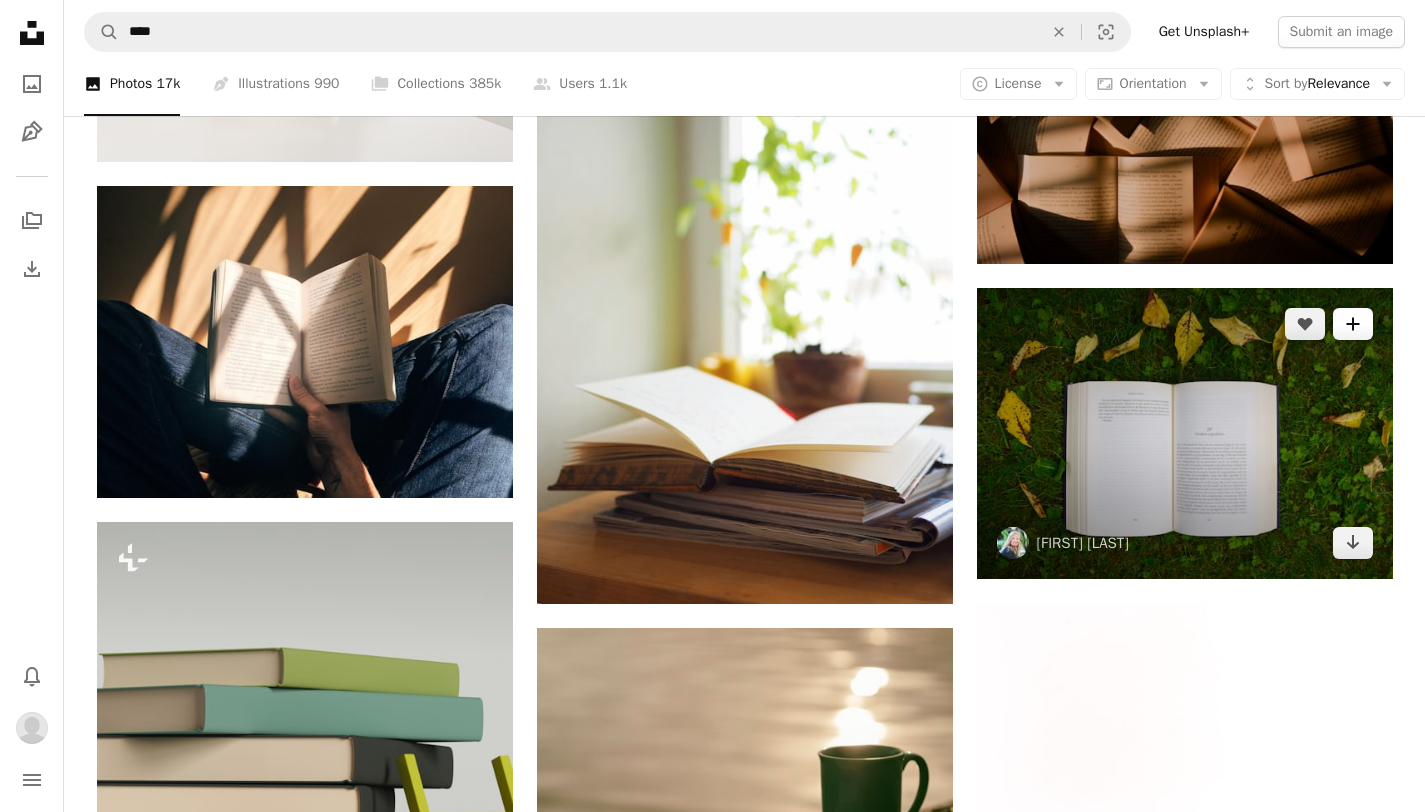 click on "A plus sign" at bounding box center [1353, 324] 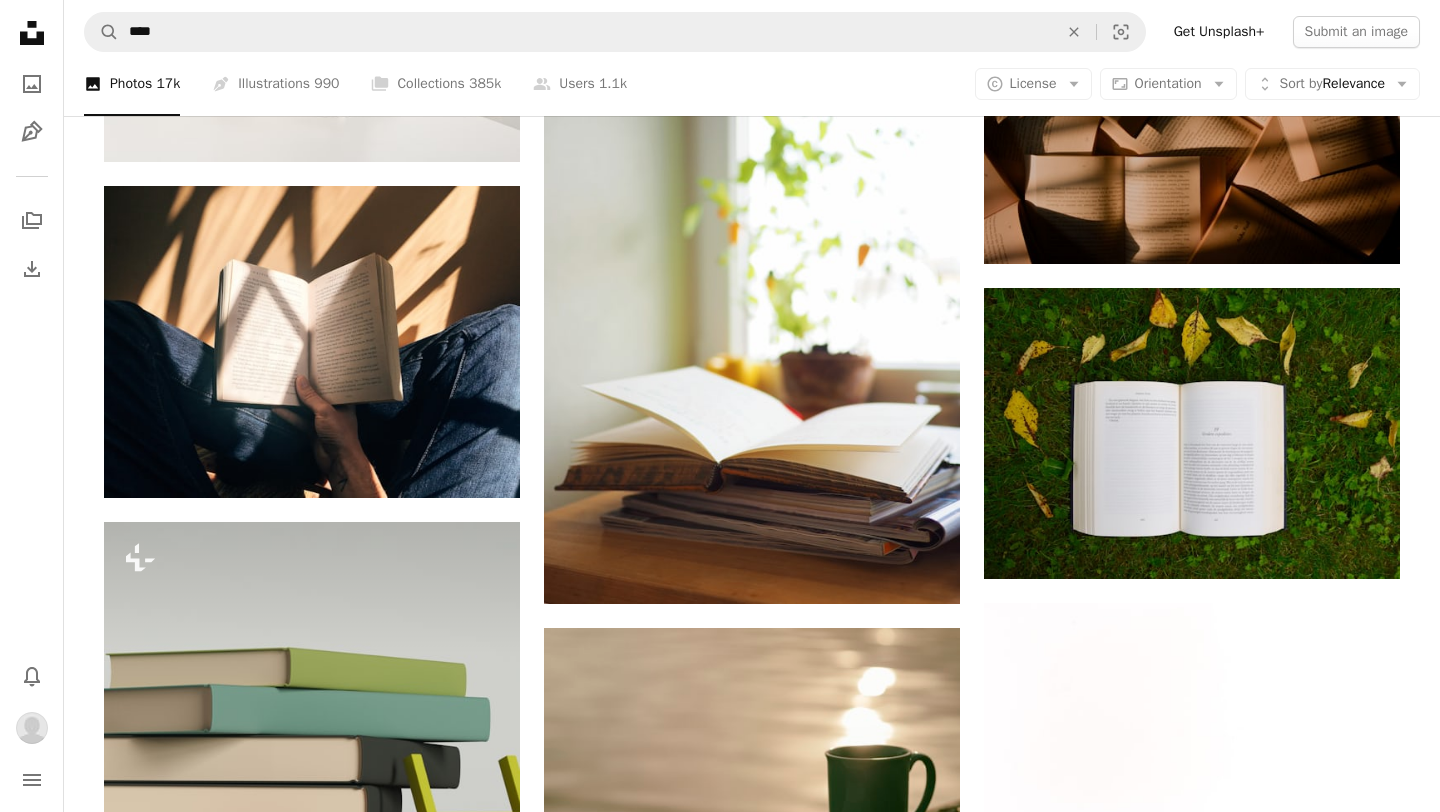 click on "A lock My first collection" at bounding box center [875, 6303] 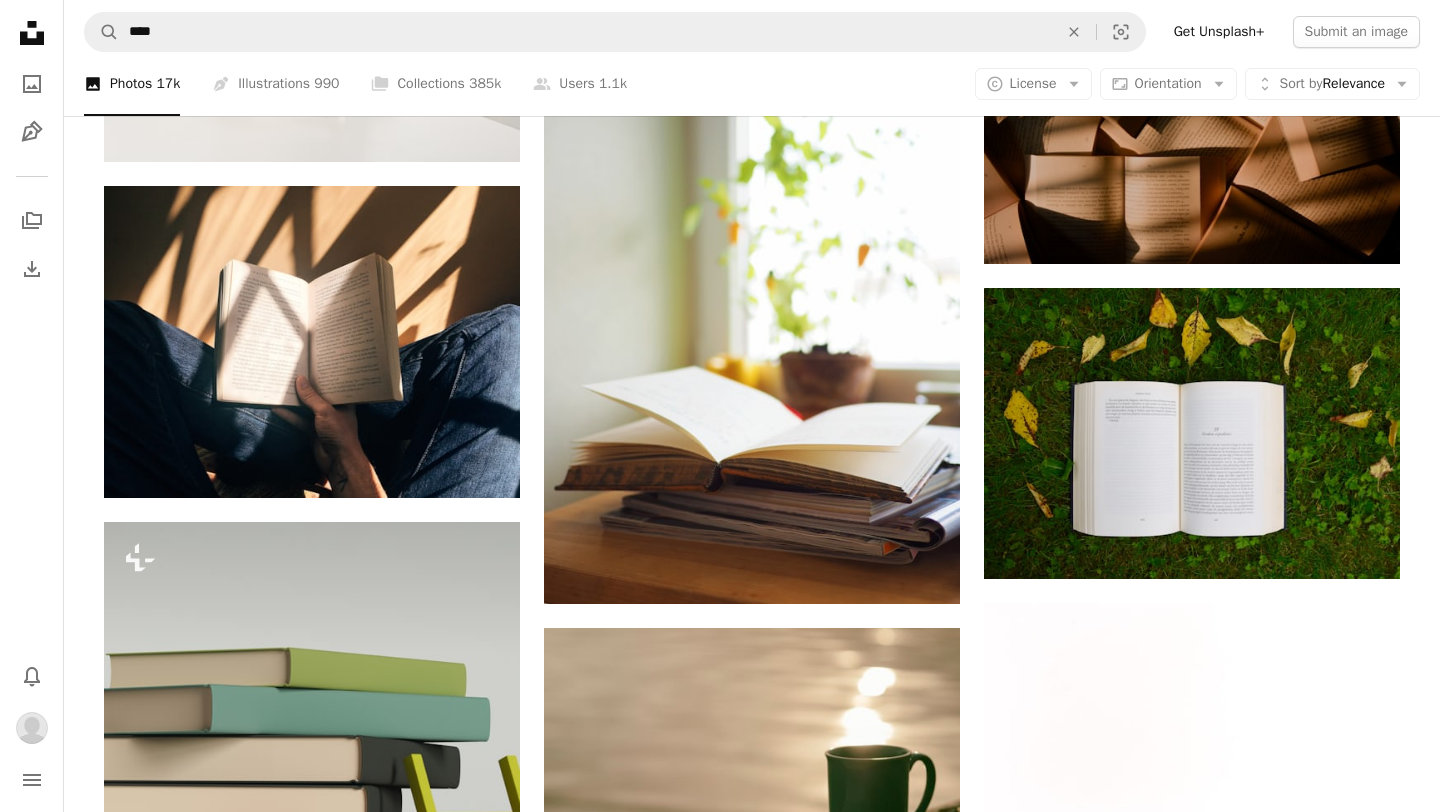 click on "An X shape Add to Collection Create a new collection A checkmark A minus sign 20 photos A lock My first collection Create new collection Name 60 Description  (optional) 250 Make collection private A lock Cancel Create collection" at bounding box center (720, 6362) 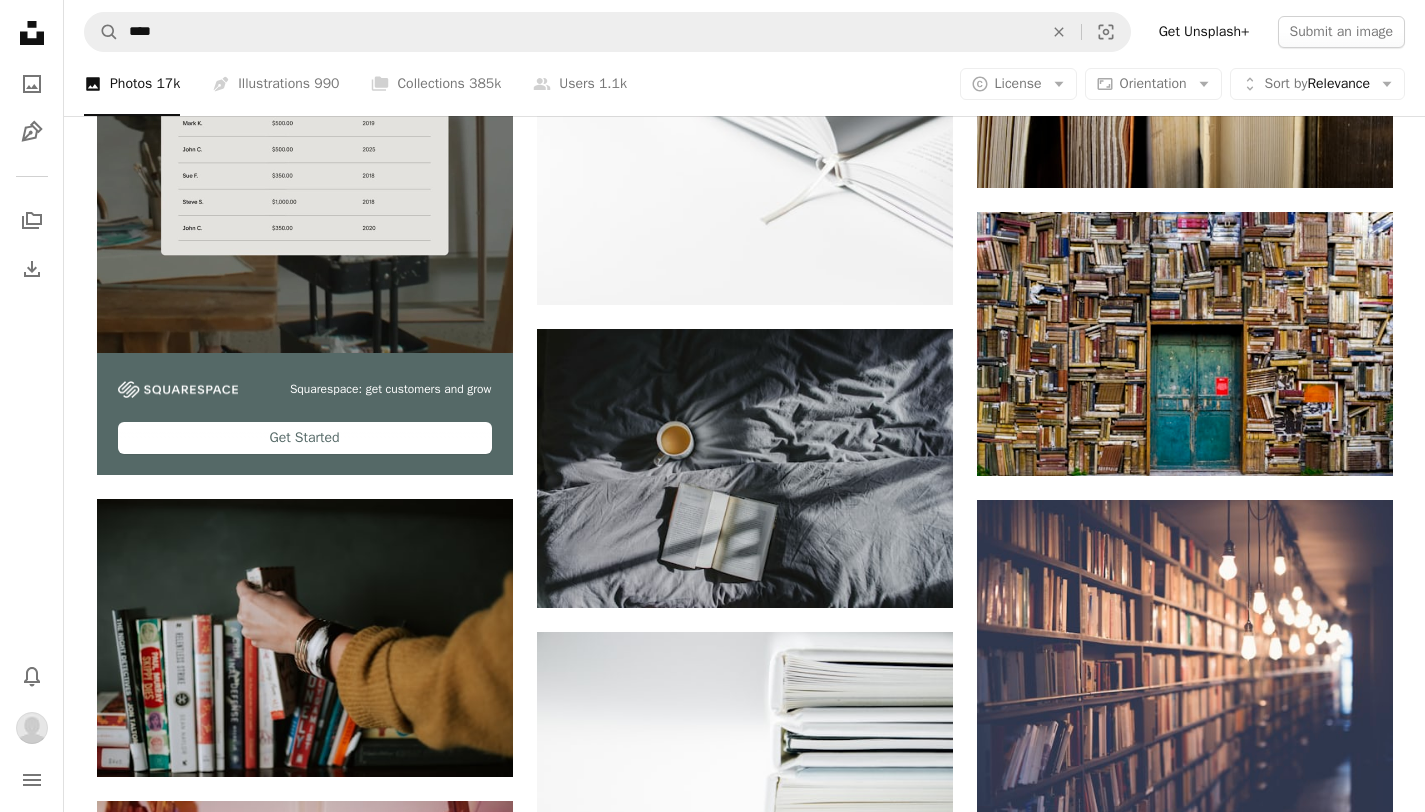 scroll, scrollTop: 5428, scrollLeft: 0, axis: vertical 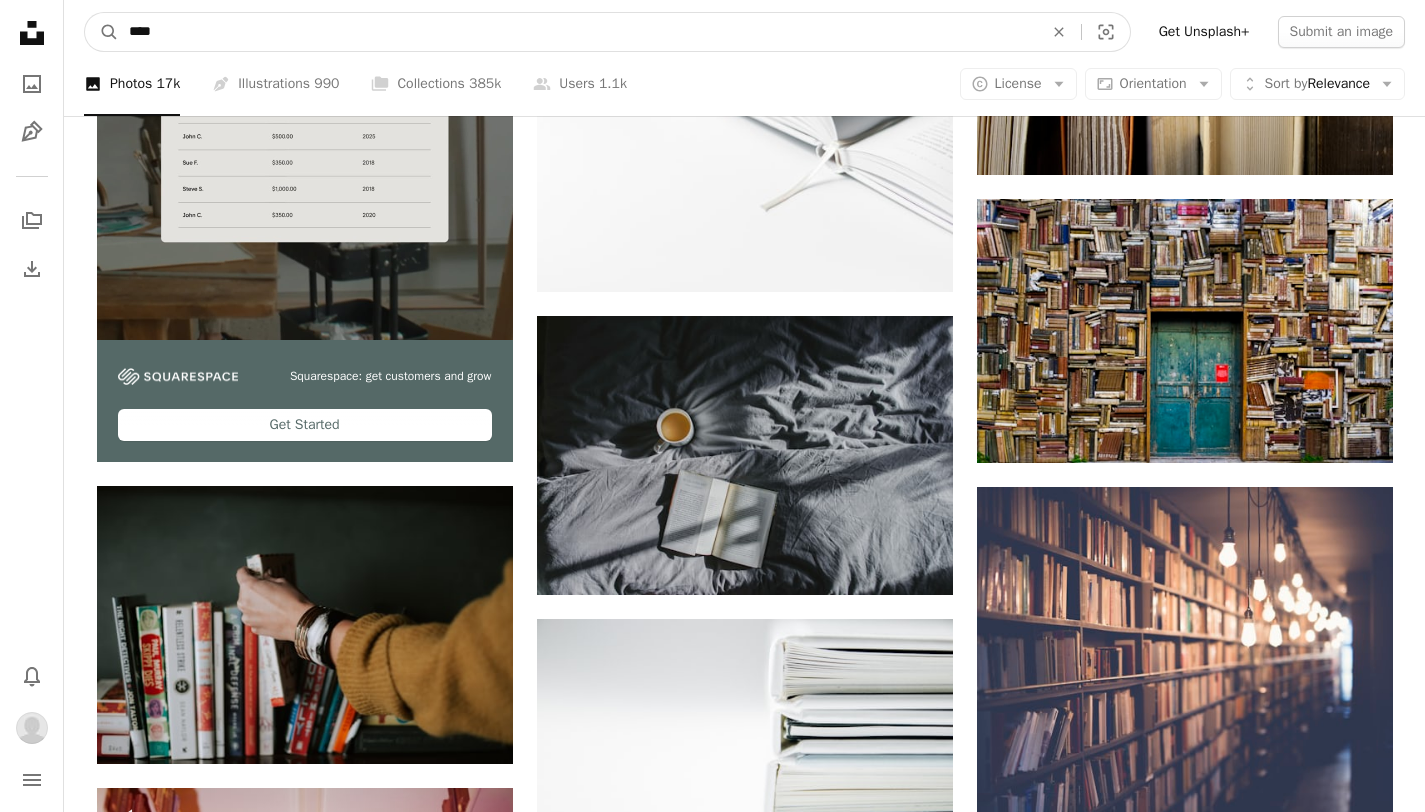 click on "****" at bounding box center (578, 32) 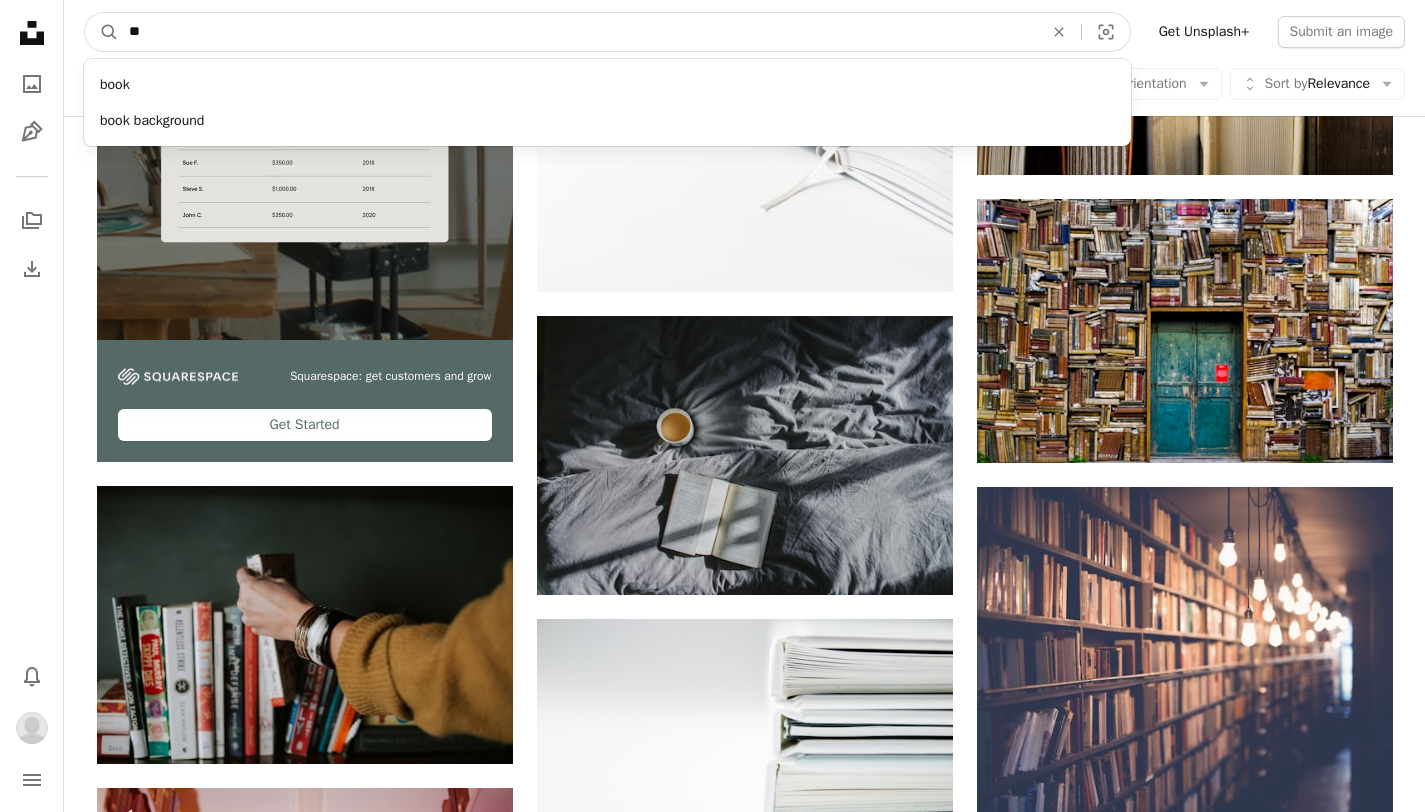 type on "*" 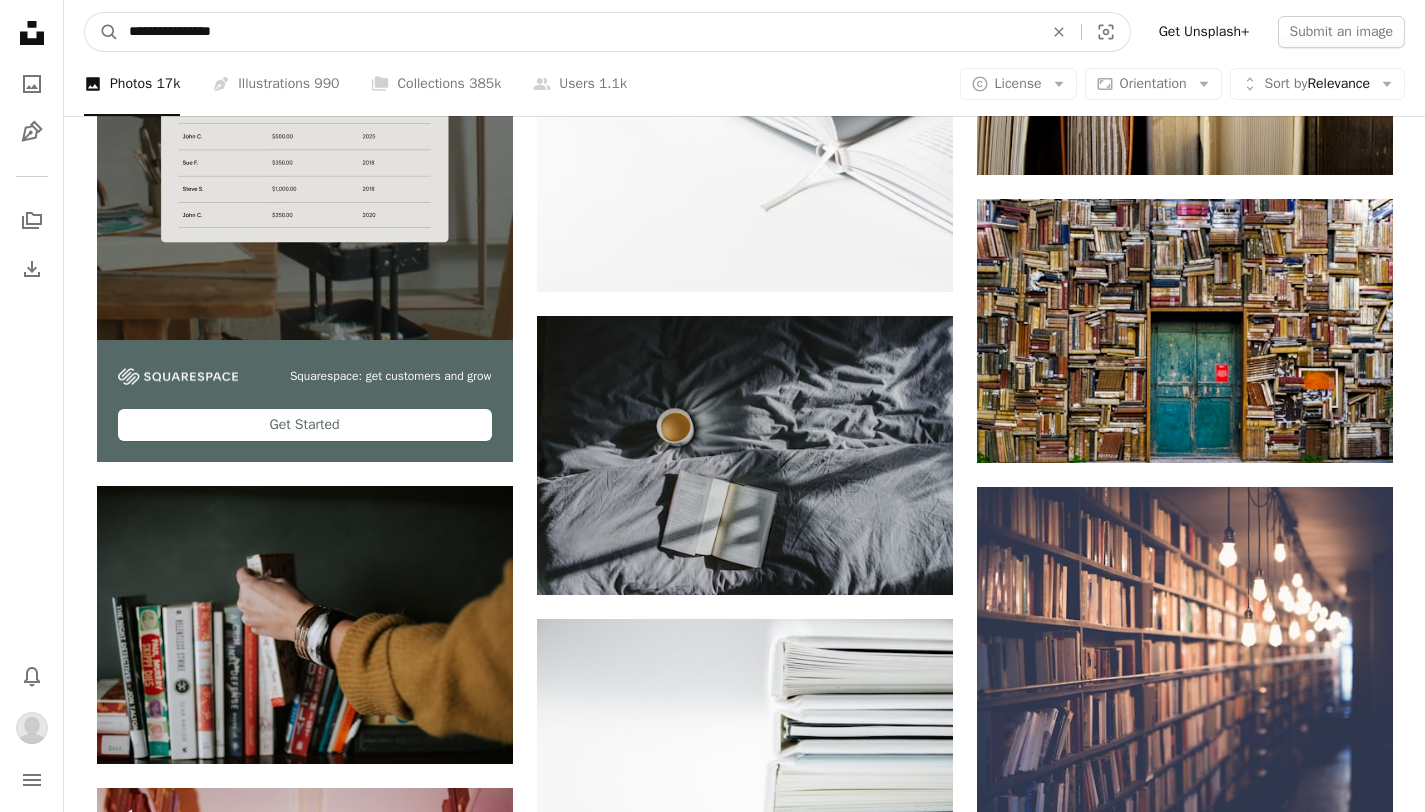 type on "**********" 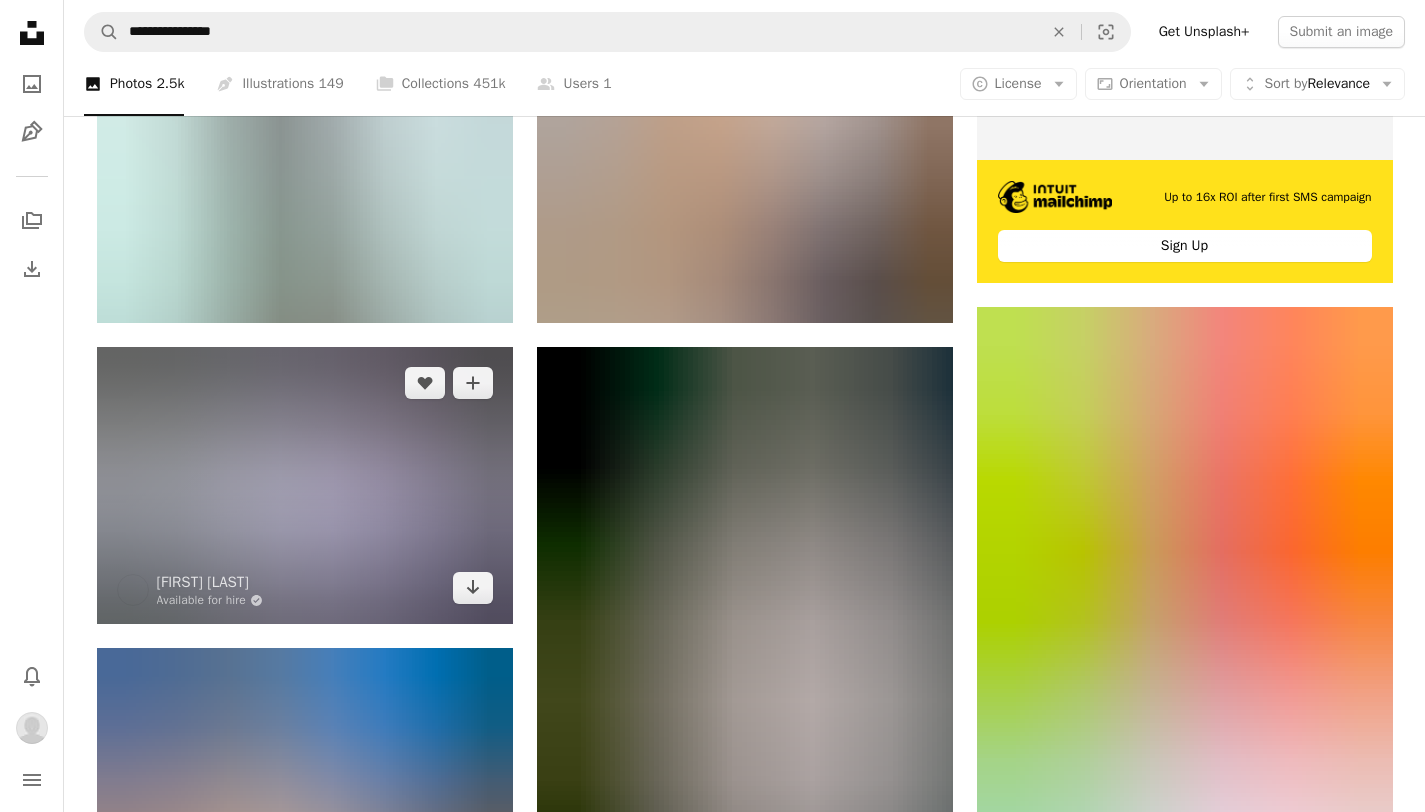 scroll, scrollTop: 760, scrollLeft: 0, axis: vertical 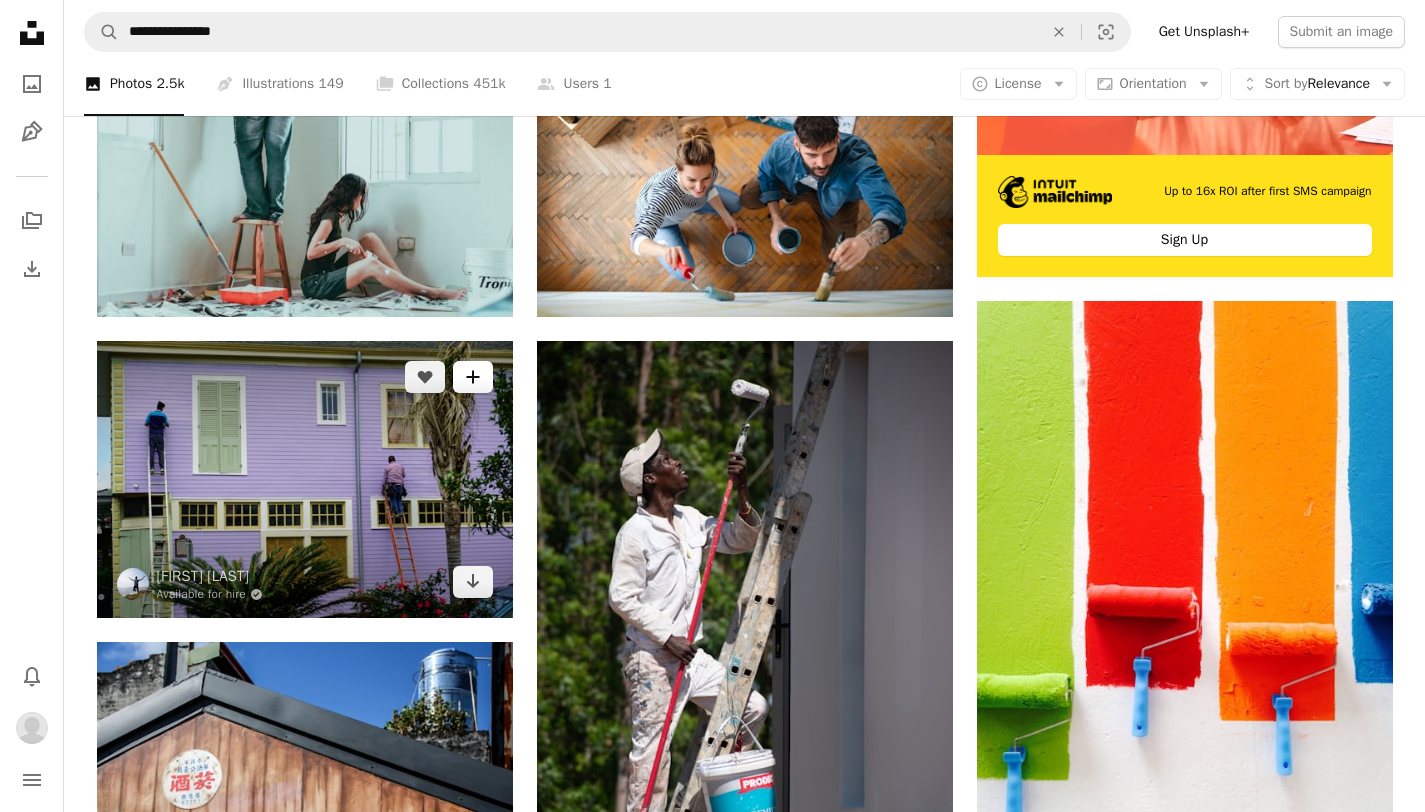 click on "A plus sign" 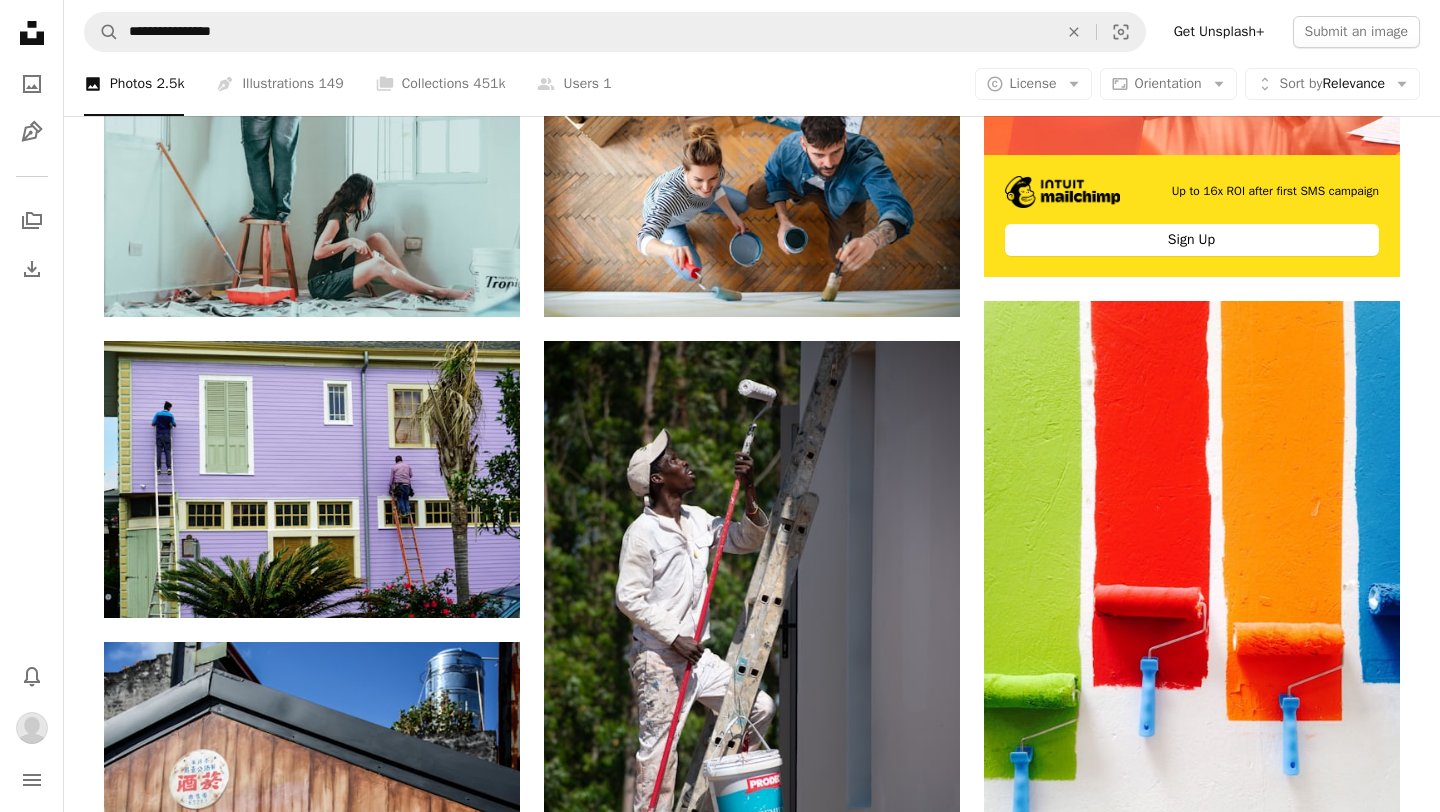 click on "My first collection" at bounding box center [760, 3951] 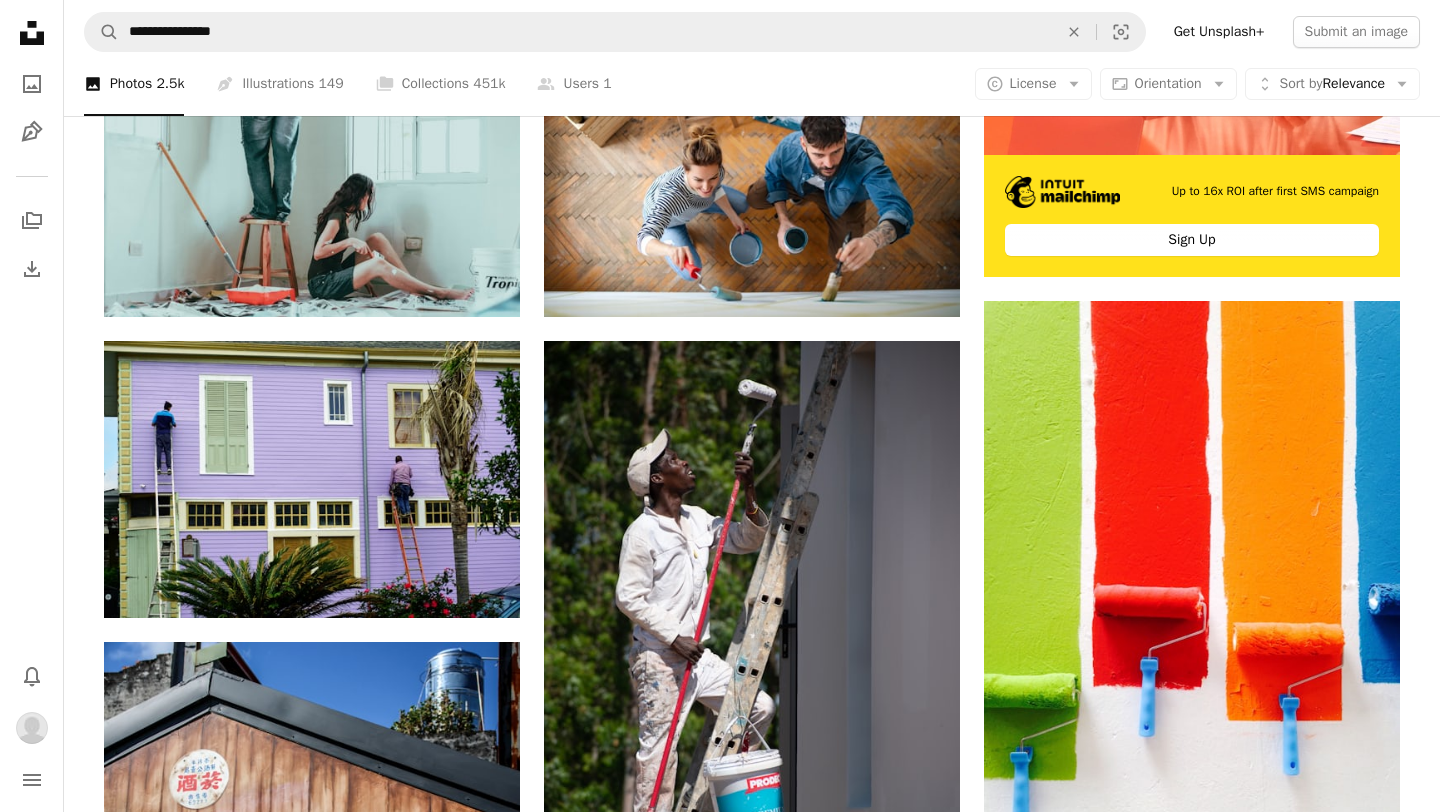 click on "An X shape Add to Collection Create a new collection A checkmark A minus sign 21 photos A lock My first collection Create new collection Name 60 Description  (optional) 250 Make collection private A lock Cancel Create collection" at bounding box center (720, 4009) 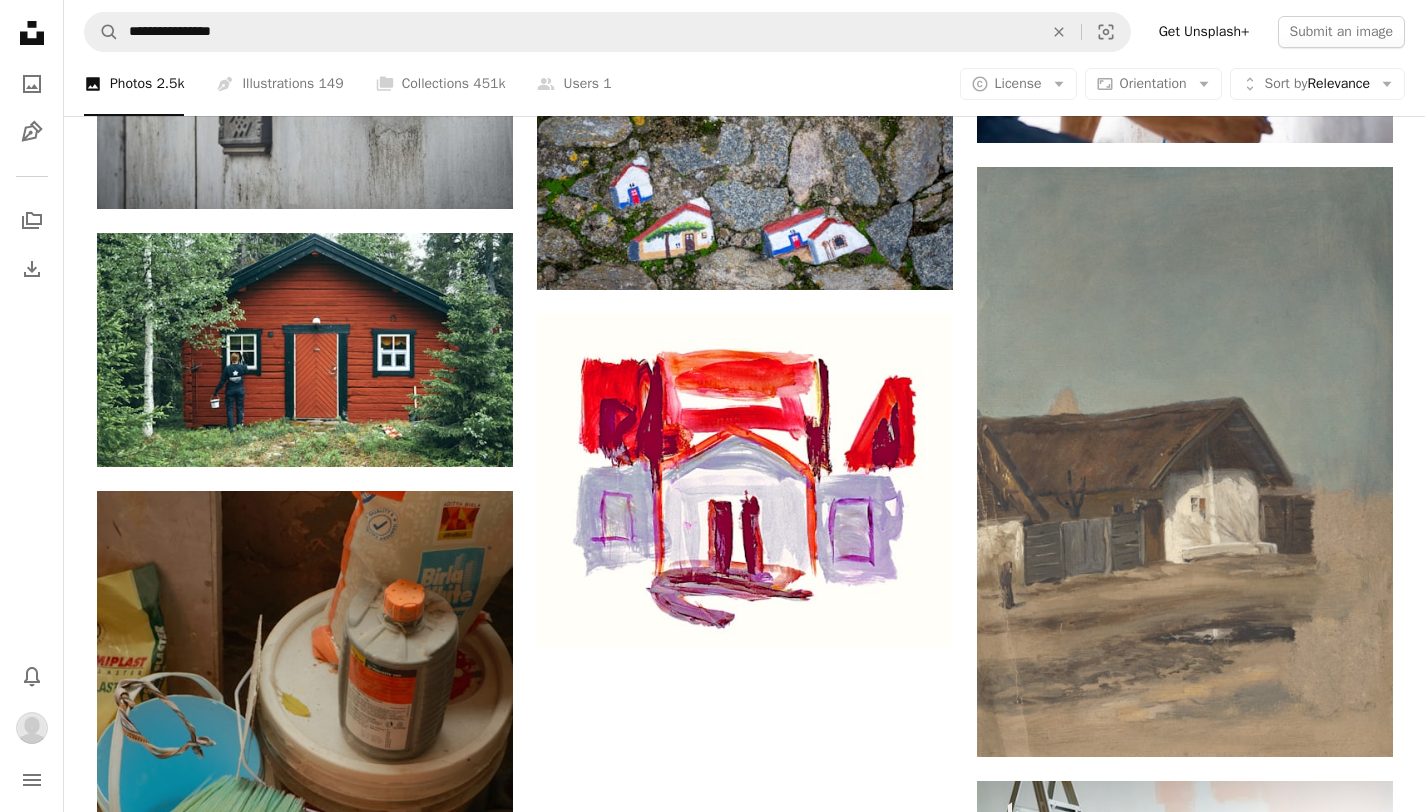 drag, startPoint x: 1439, startPoint y: 285, endPoint x: 1439, endPoint y: 532, distance: 247 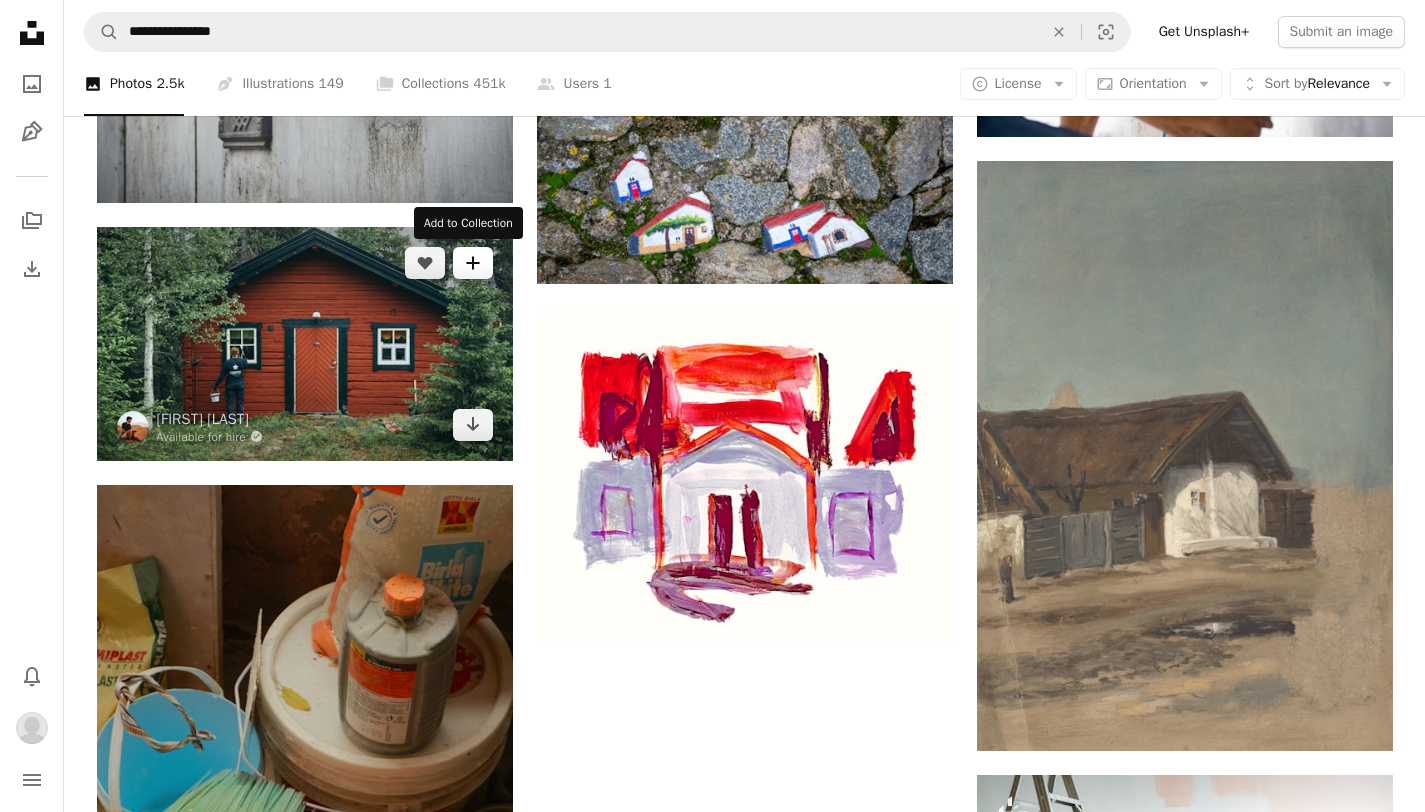 click on "A plus sign" at bounding box center (473, 263) 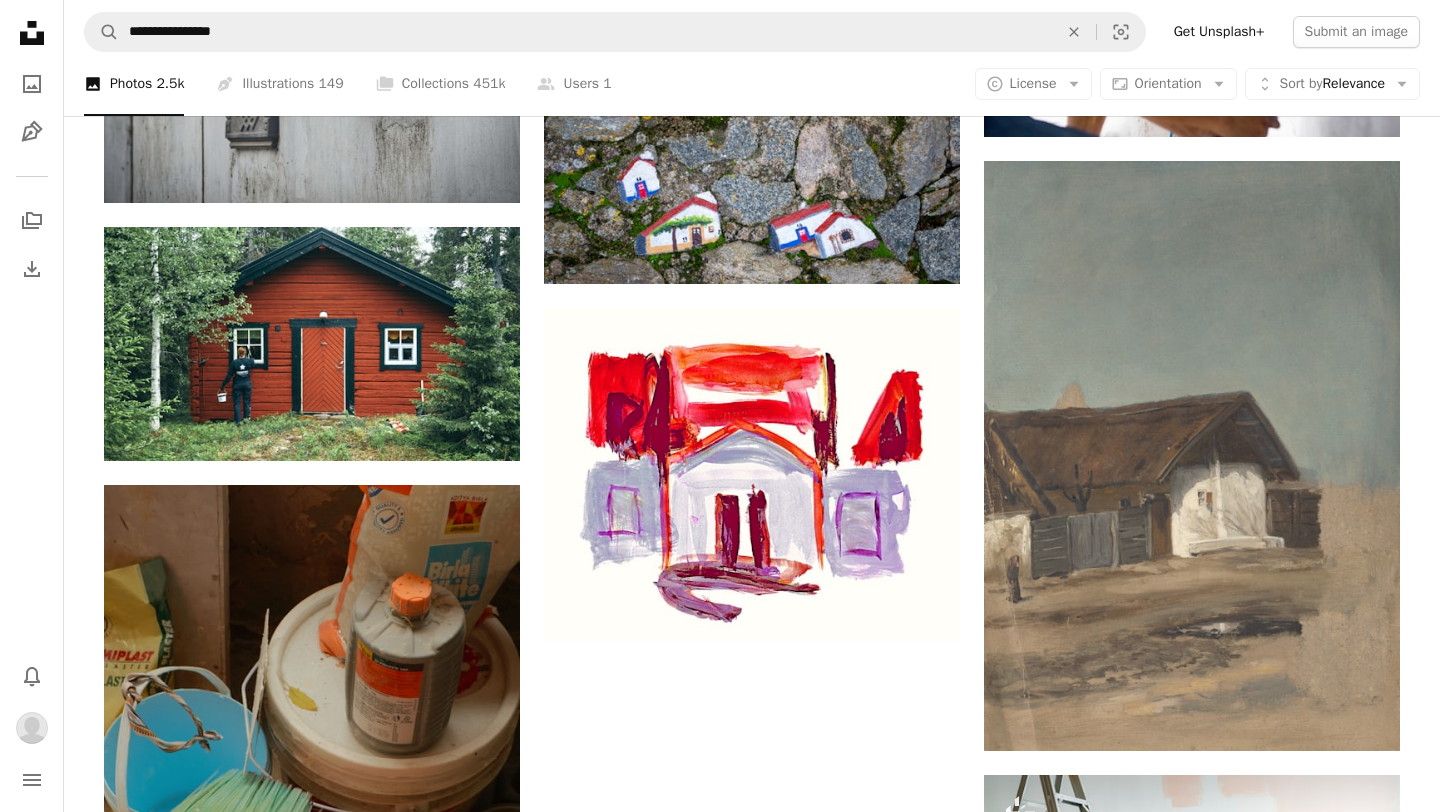 click on "A checkmark A plus sign 21 photos A lock My first collection" at bounding box center [886, 2625] 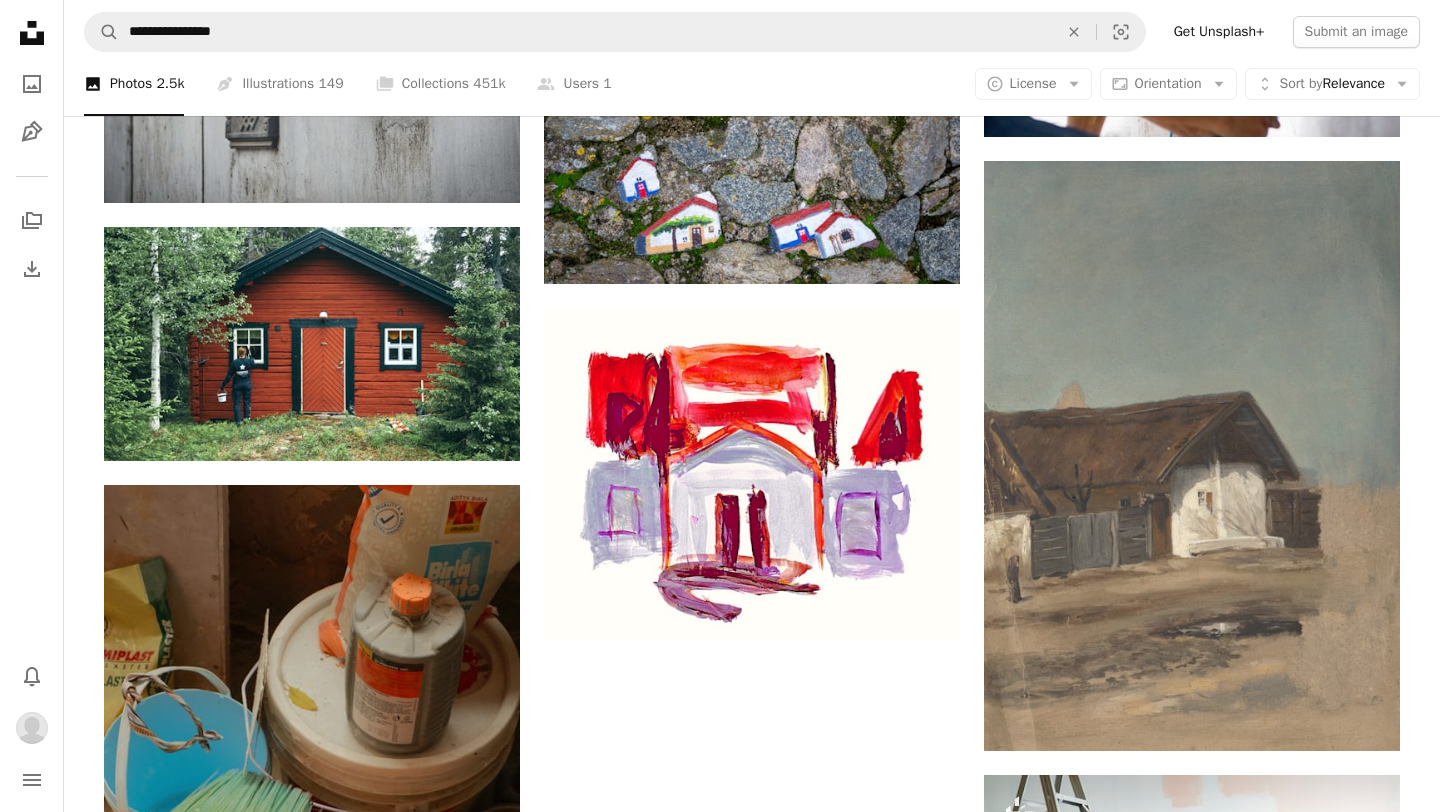 click on "An X shape Add to Collection Create a new collection A checkmark A minus sign 22 photos A lock My first collection Create new collection Name 60 Description  (optional) 250 Make collection private A lock Cancel Create collection" at bounding box center (720, 2691) 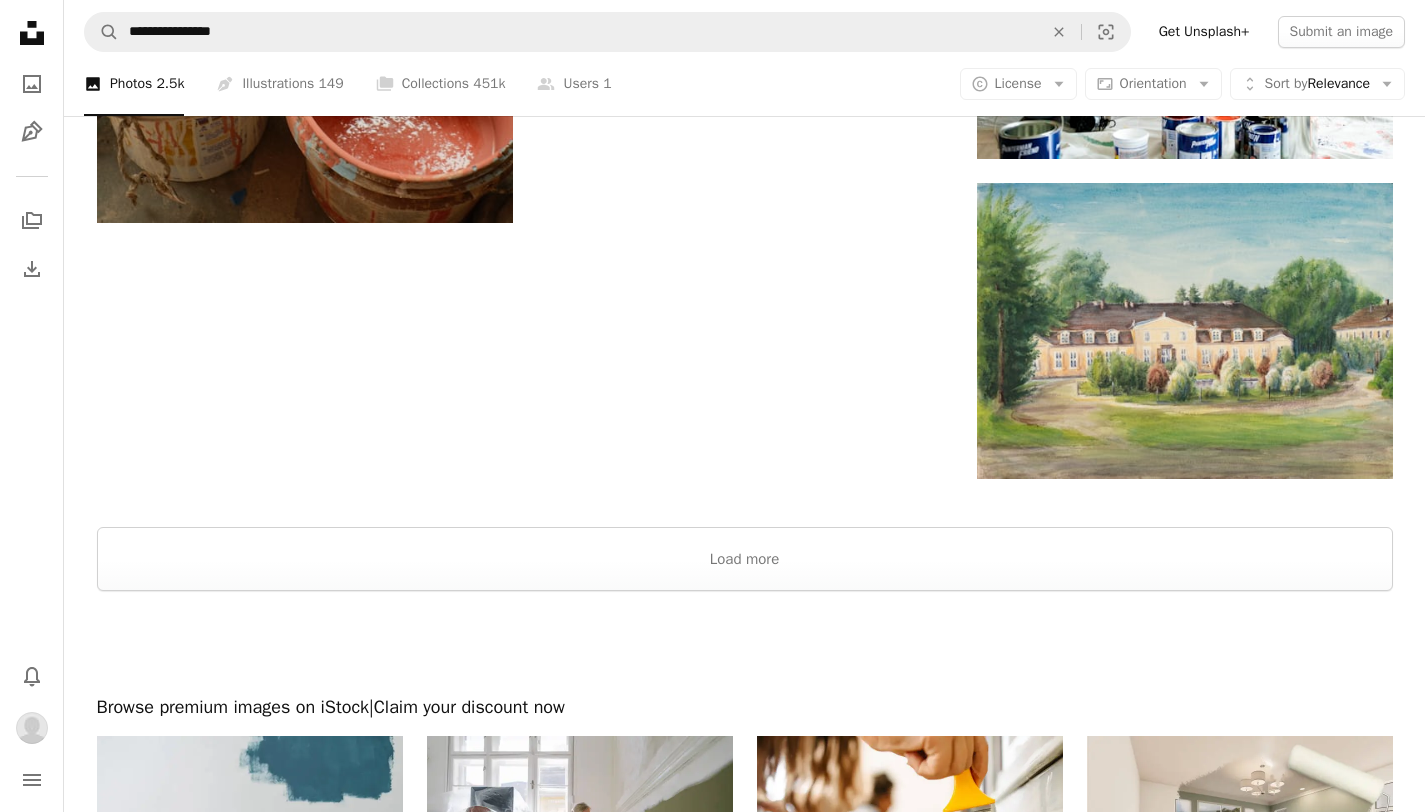 scroll, scrollTop: 3034, scrollLeft: 0, axis: vertical 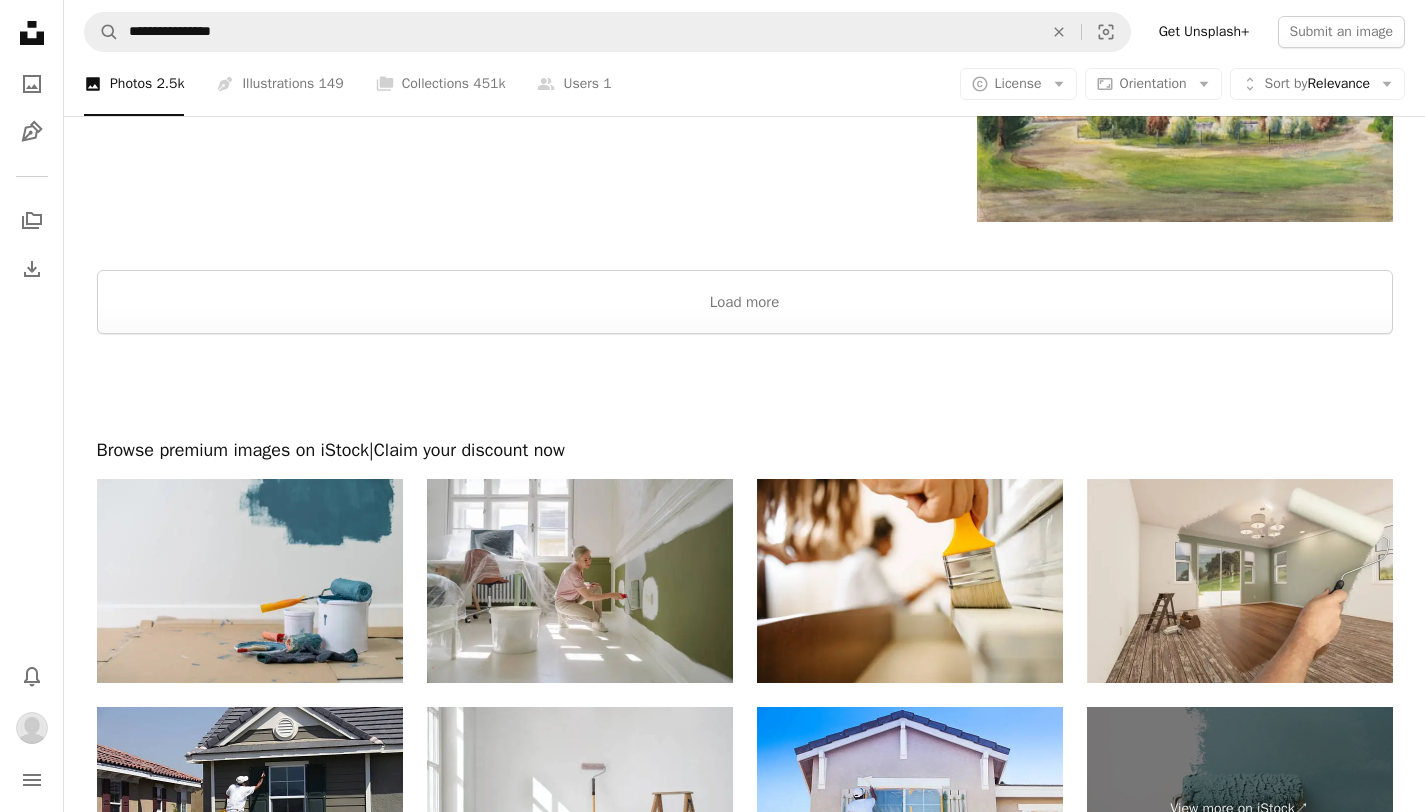 click at bounding box center [744, 386] 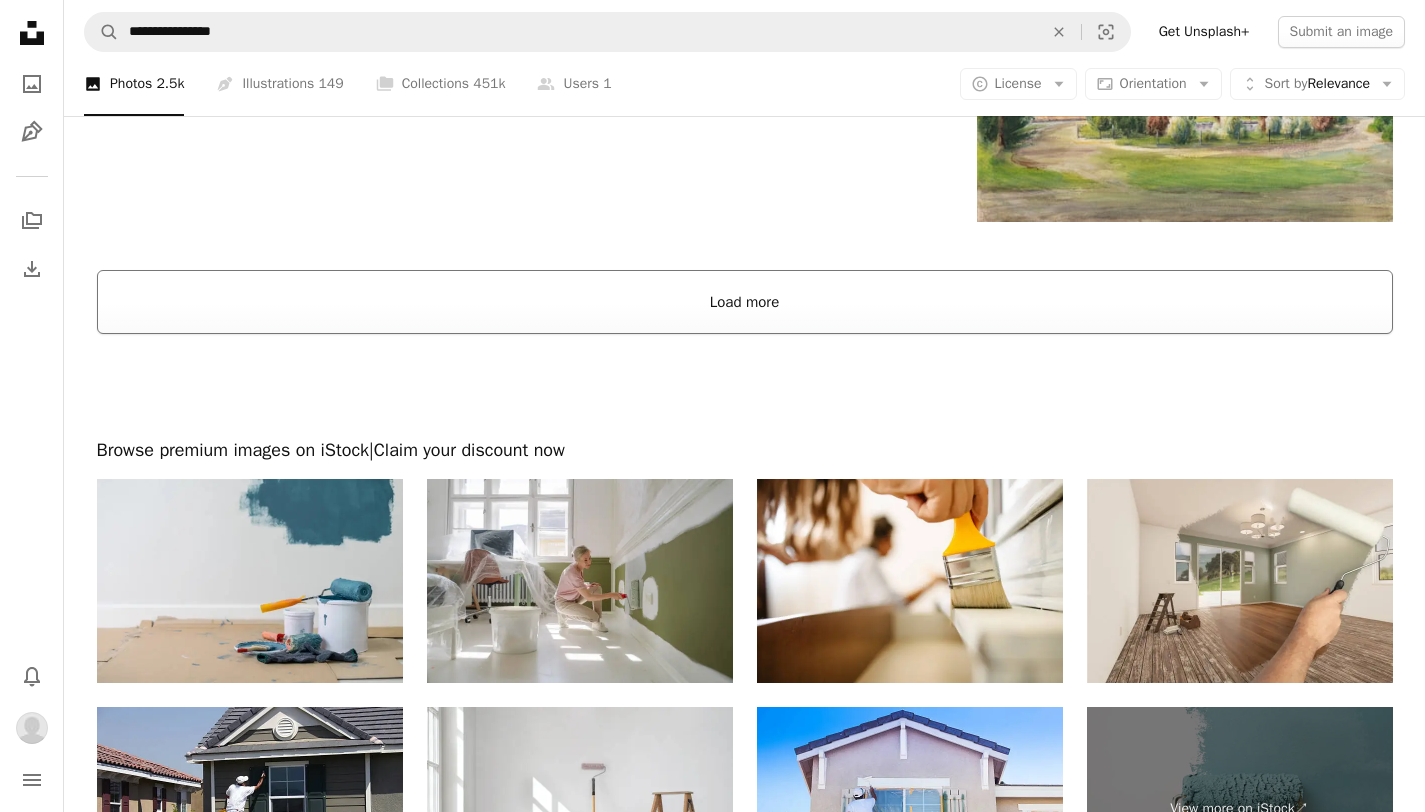 click on "Load more" at bounding box center [745, 302] 